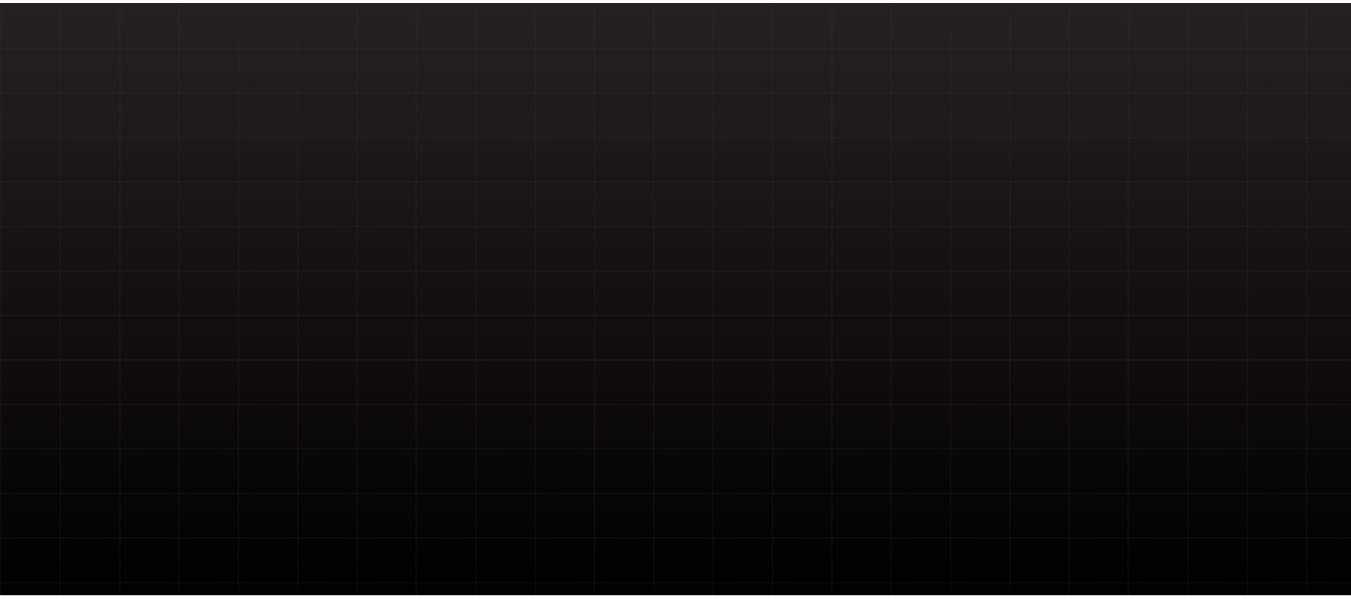 scroll, scrollTop: 0, scrollLeft: 0, axis: both 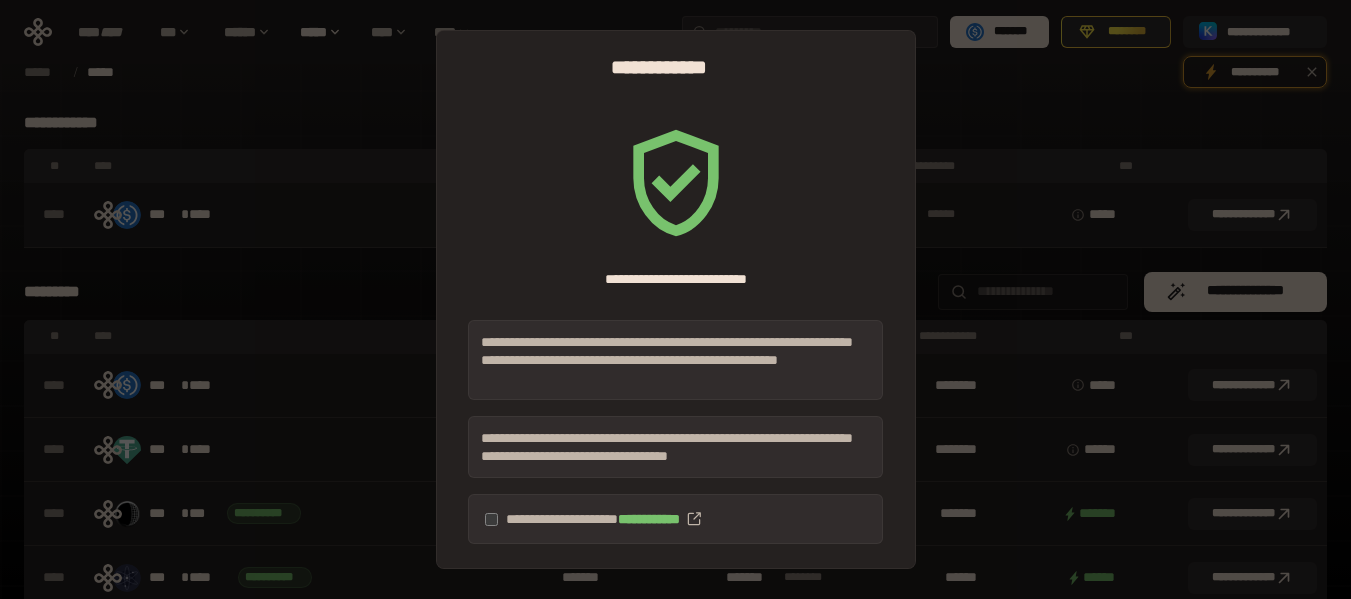 click on "**********" at bounding box center [675, 519] 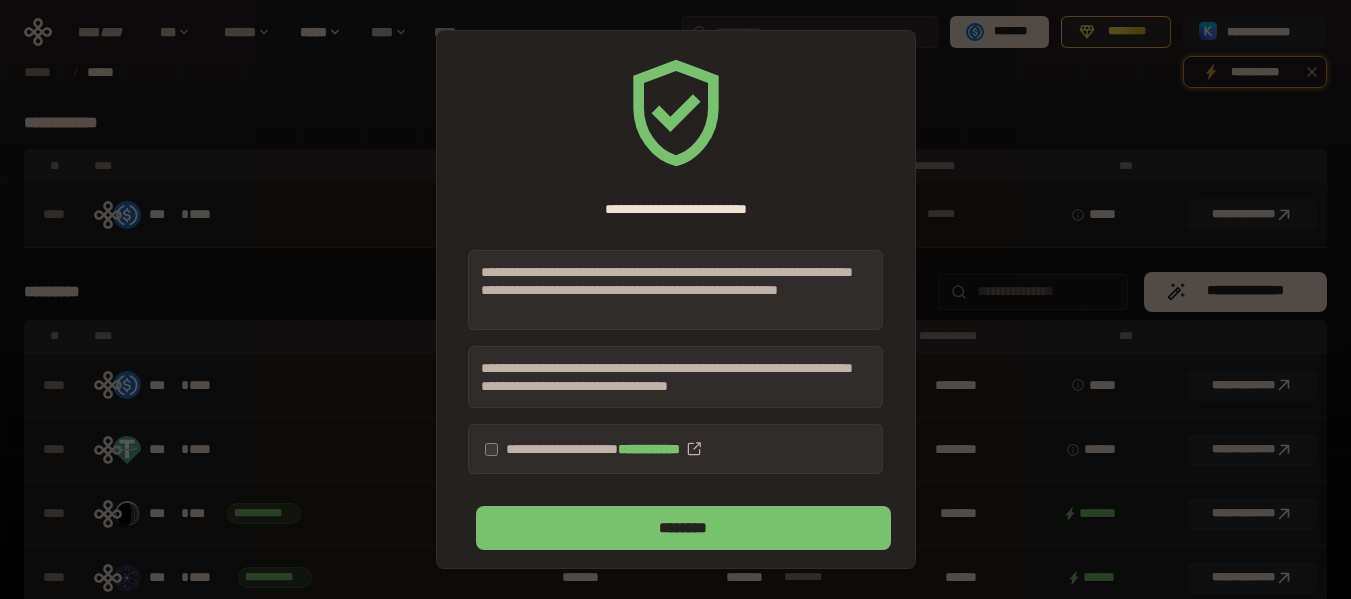 scroll, scrollTop: 76, scrollLeft: 0, axis: vertical 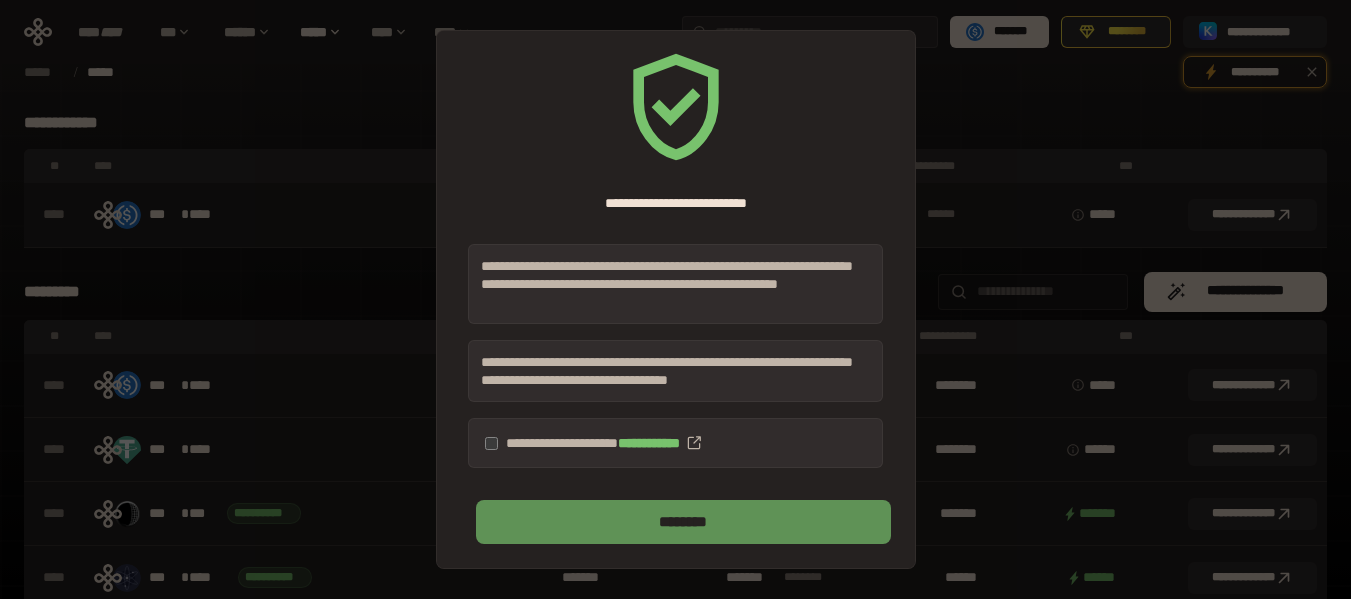 click on "********" at bounding box center [683, 522] 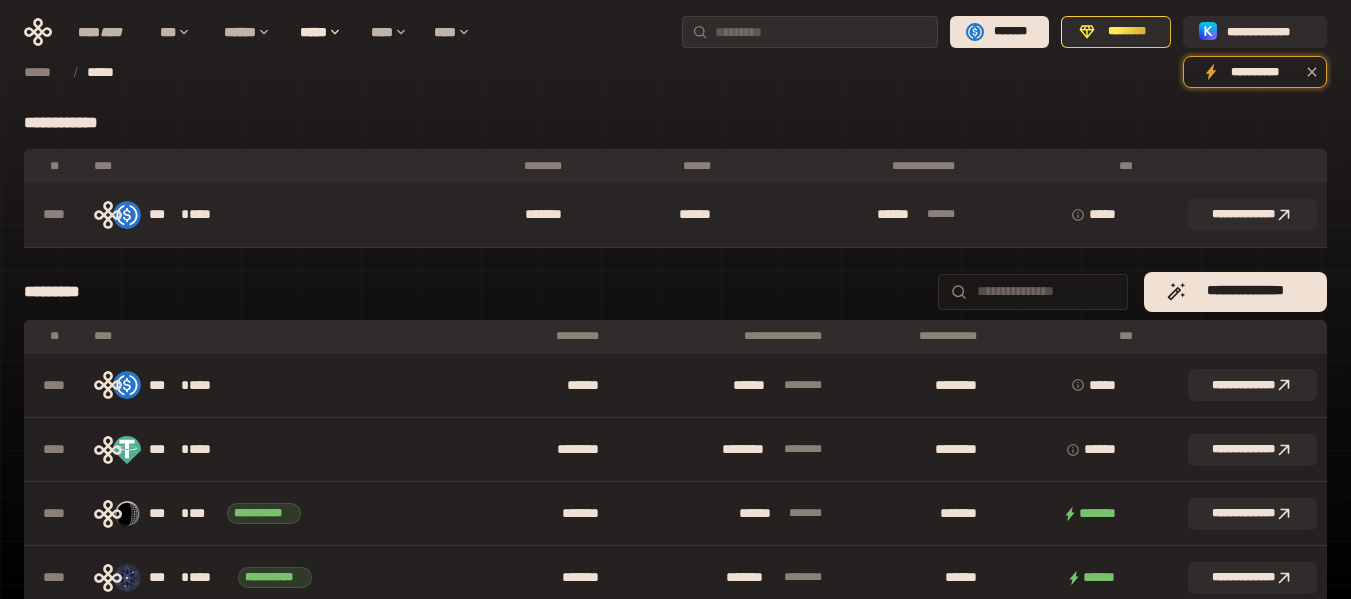 click on "****** * *** **" at bounding box center (846, 215) 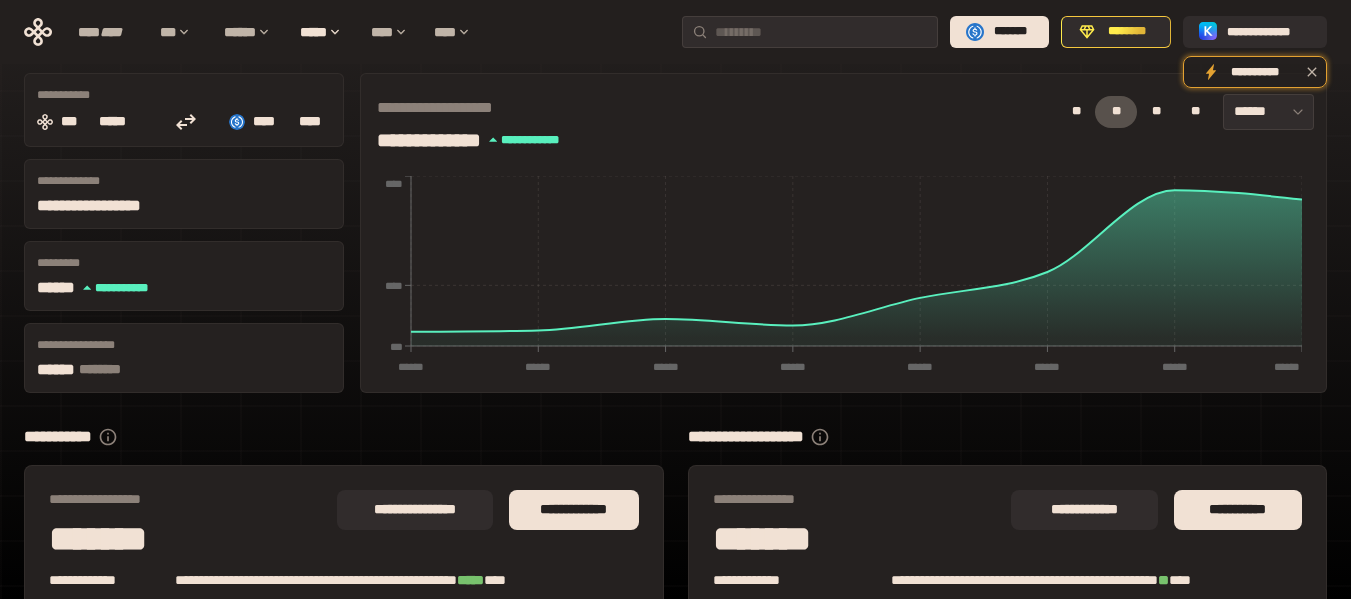 scroll, scrollTop: 222, scrollLeft: 0, axis: vertical 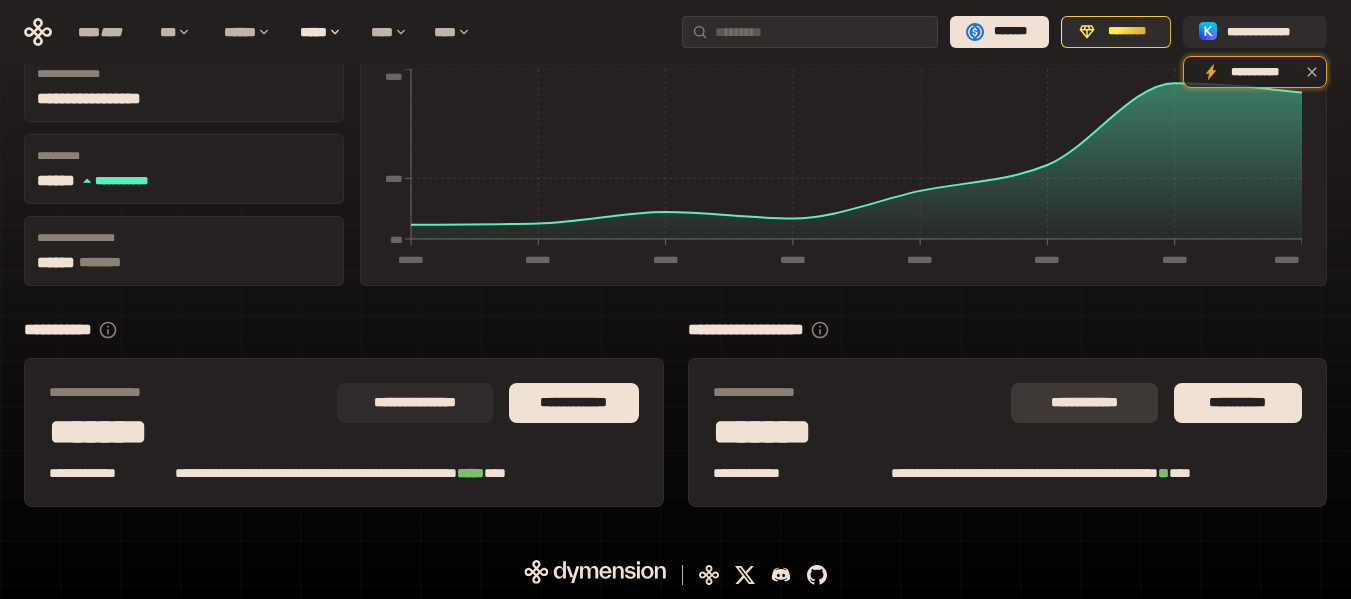 click on "**********" at bounding box center [1084, 403] 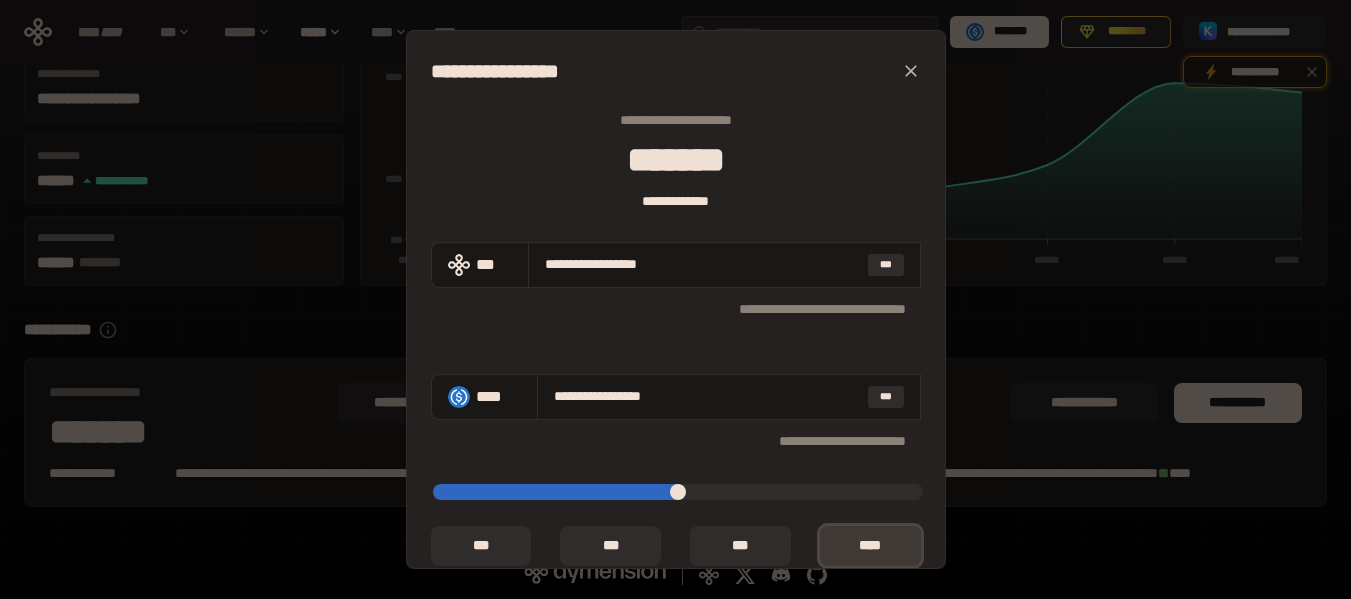 click on "*** *" at bounding box center (870, 546) 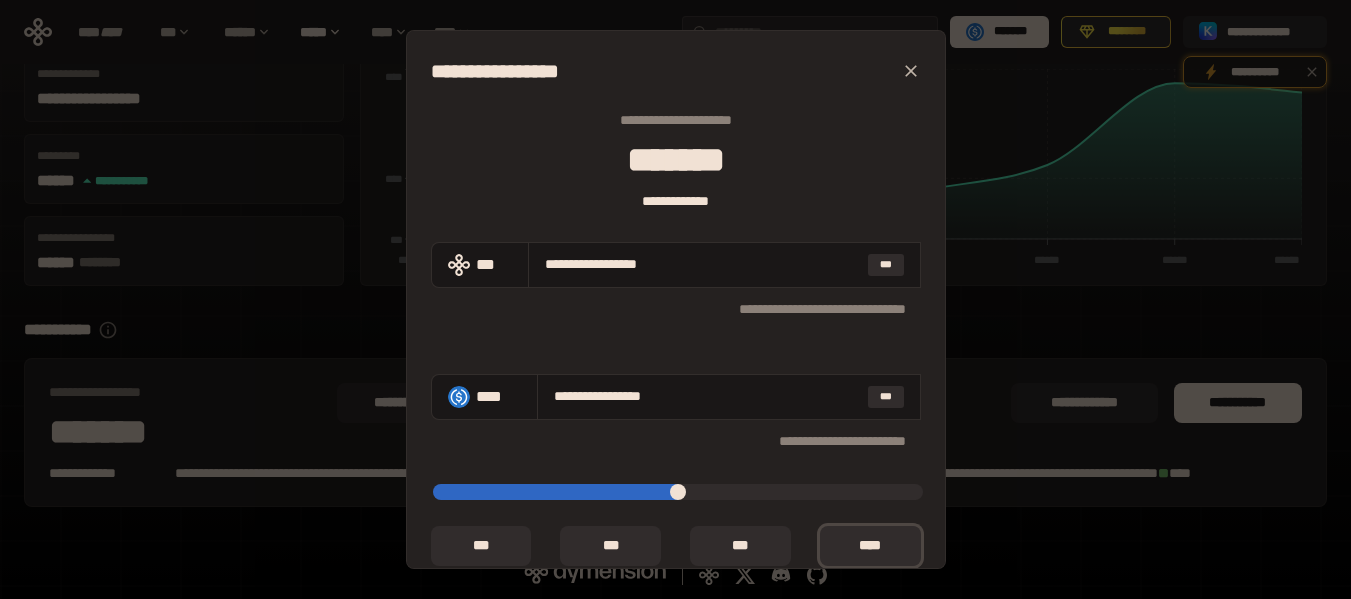 scroll, scrollTop: 270, scrollLeft: 0, axis: vertical 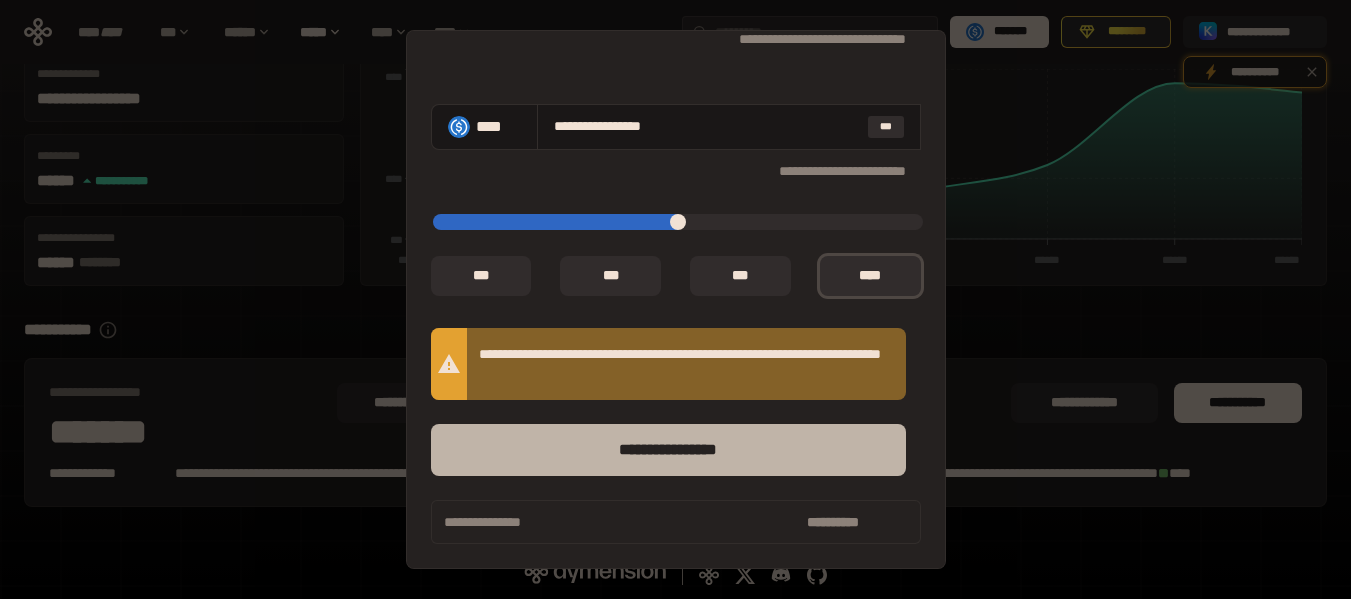 click on "****** *********" at bounding box center (668, 450) 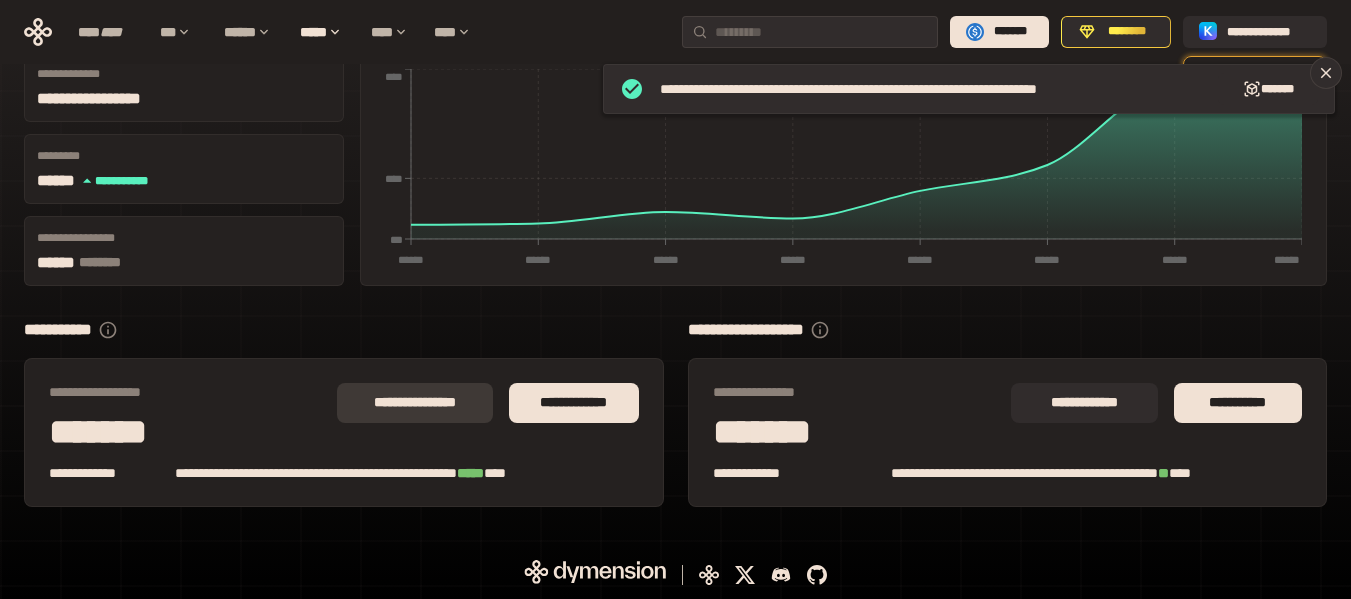 click on "**********" at bounding box center (415, 403) 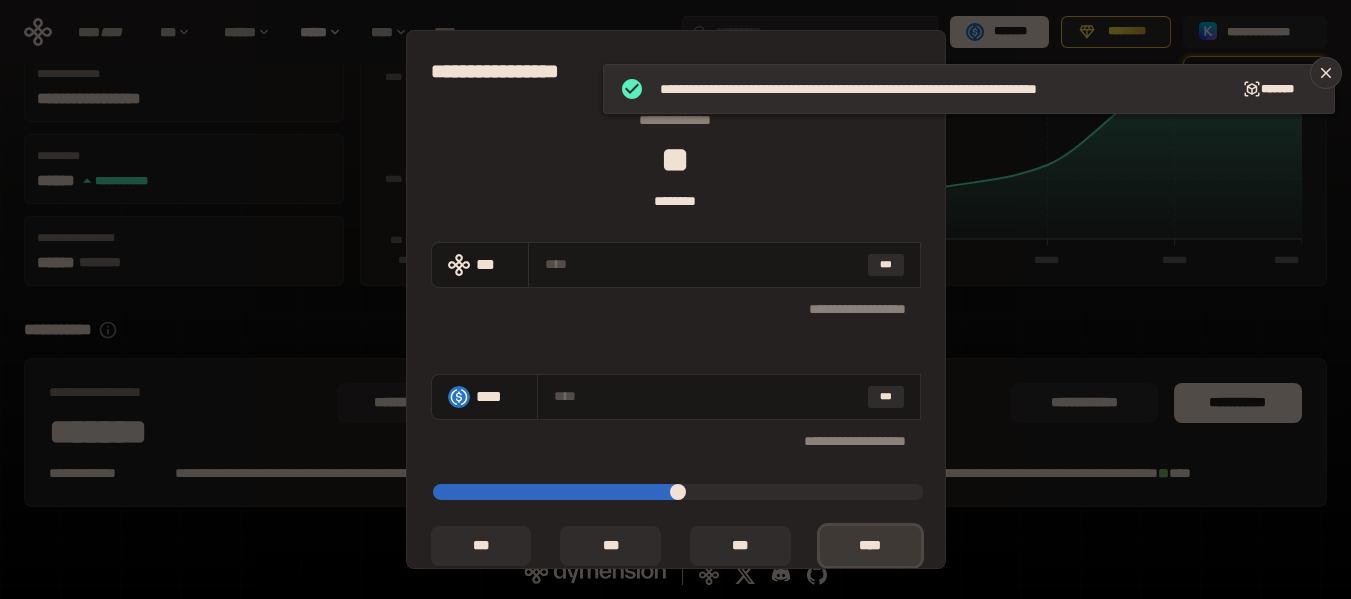 click on "*** *" at bounding box center (870, 546) 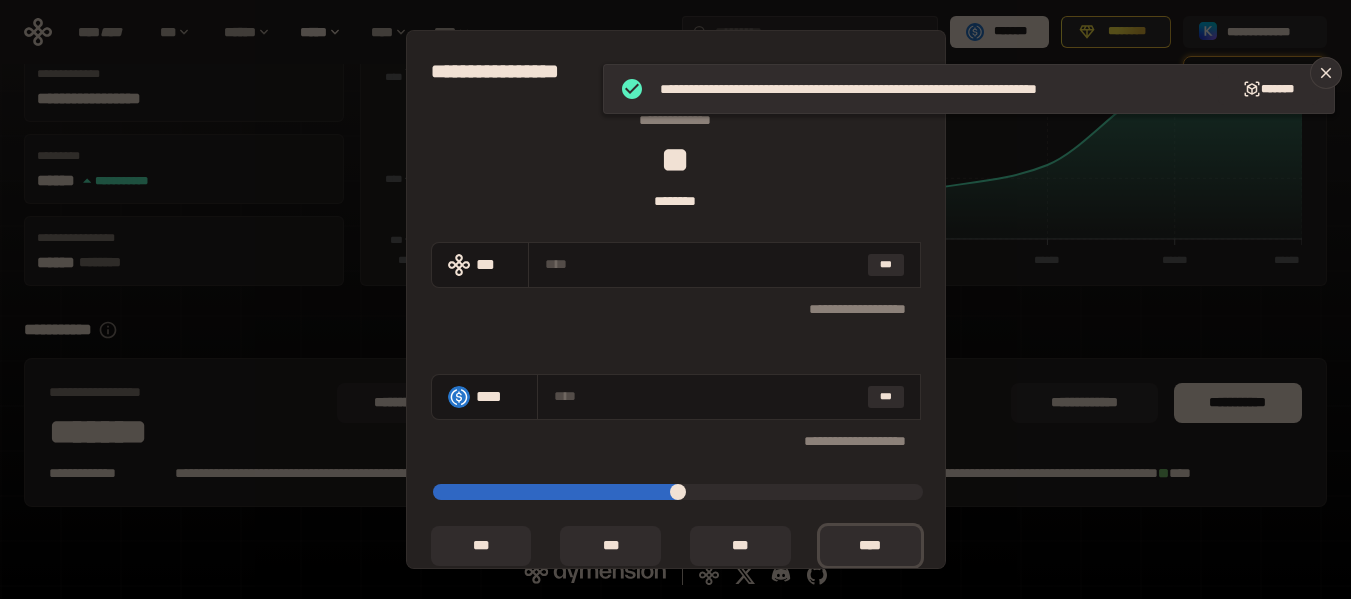 click on "[FIRST] [LAST] [STREET] [NUMBER] [CITY], [STATE] [ZIP]" at bounding box center [675, 299] 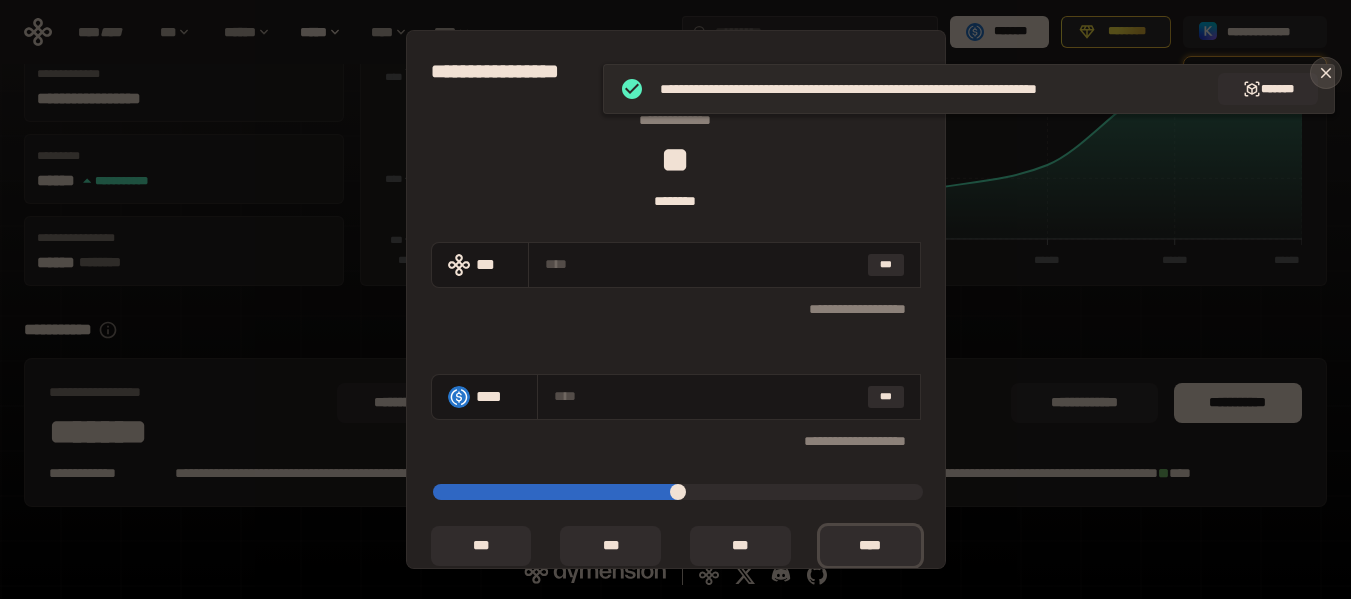 click 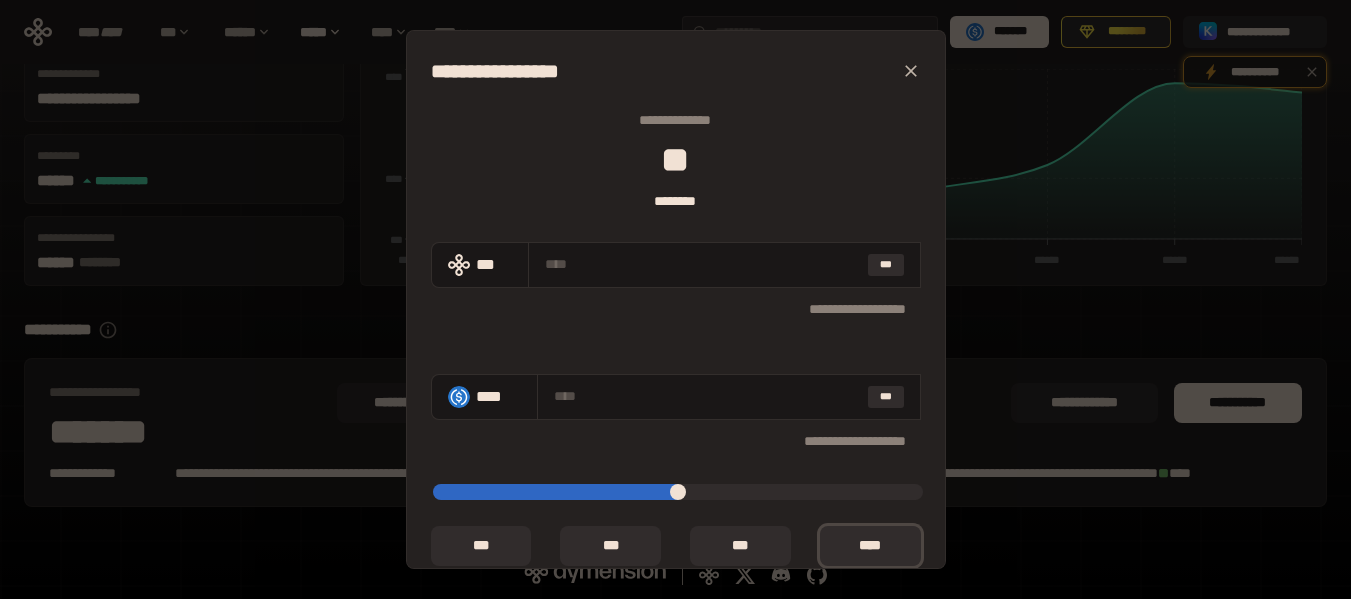 click on "[FIRST] [LAST] [STREET] [NUMBER] [CITY], [STATE] [ZIP]" at bounding box center [675, 299] 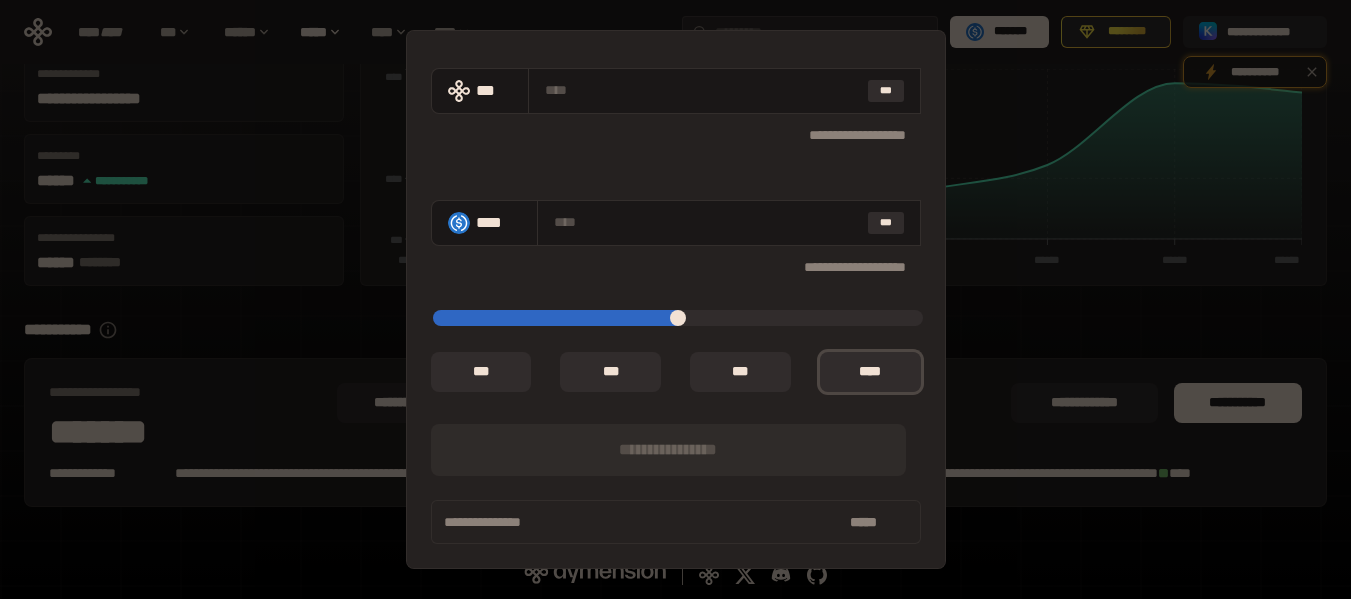 click on "**********" at bounding box center (676, 372) 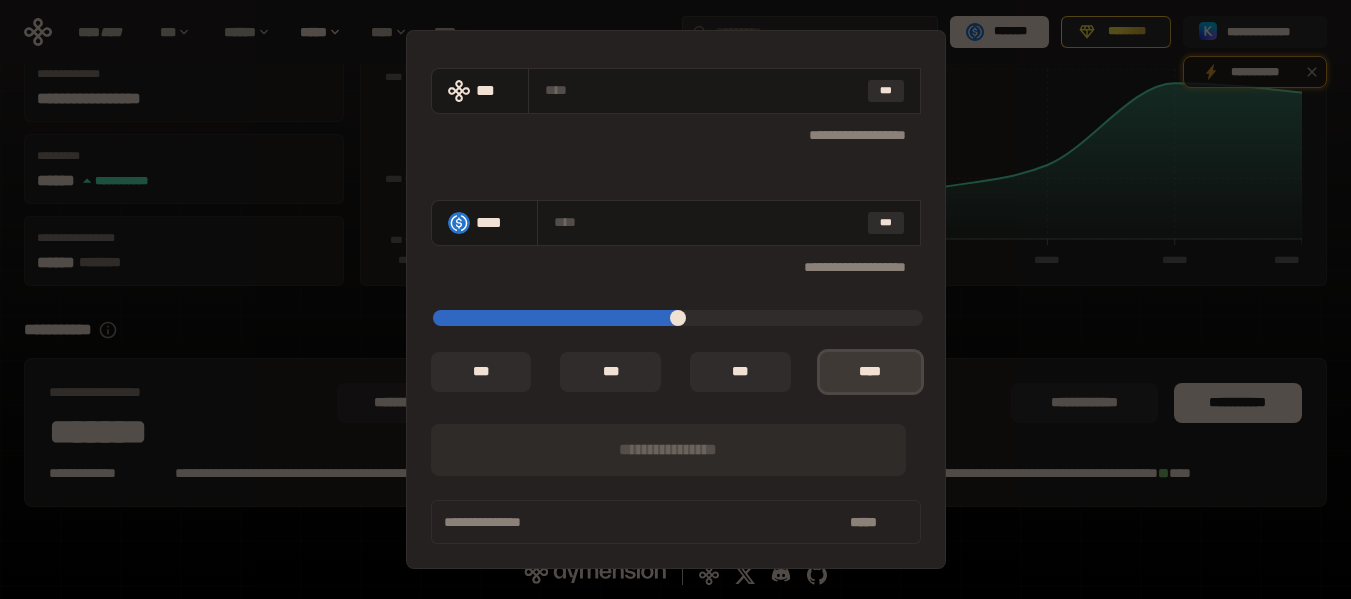 click on "*** *" at bounding box center [870, 372] 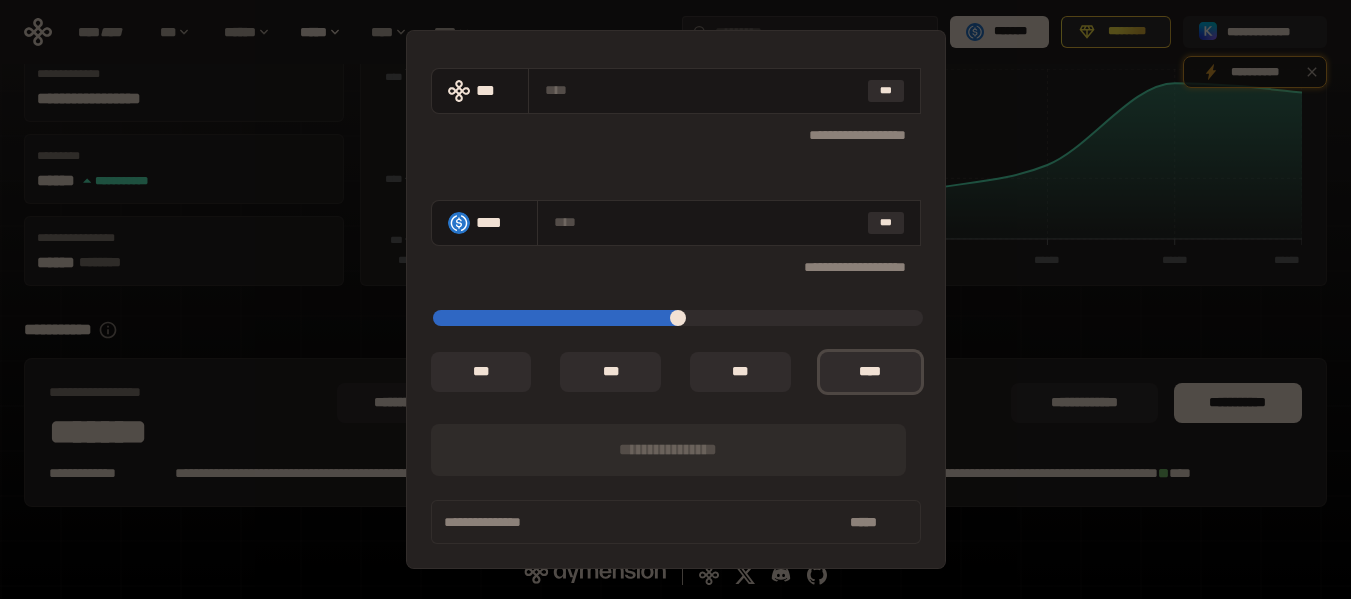 click on "[FIRST] [LAST] [STREET] [NUMBER] [CITY], [STATE] [ZIP]" at bounding box center [675, 299] 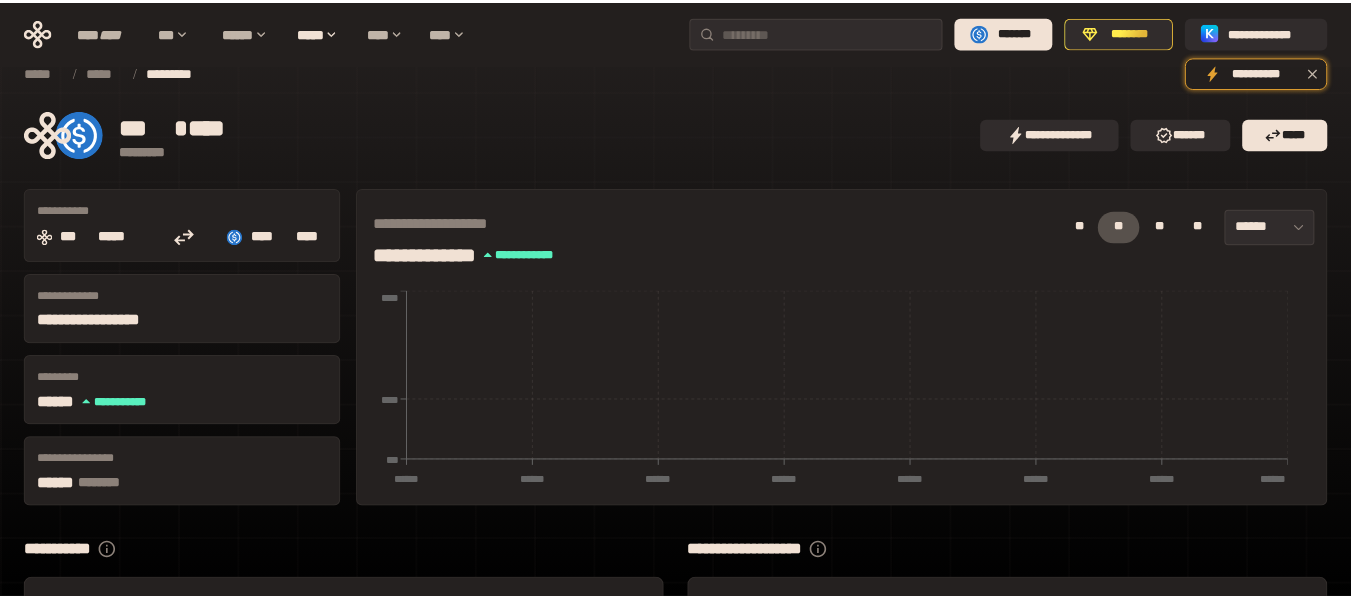 scroll, scrollTop: 222, scrollLeft: 0, axis: vertical 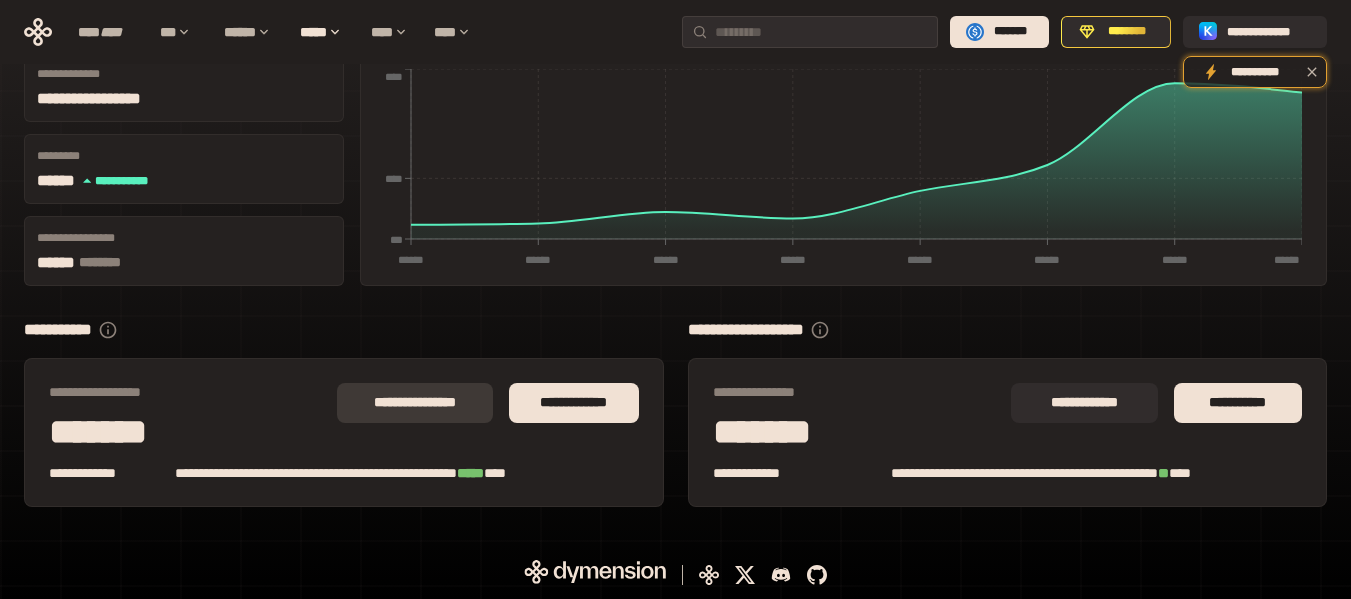 click on "**********" at bounding box center [415, 403] 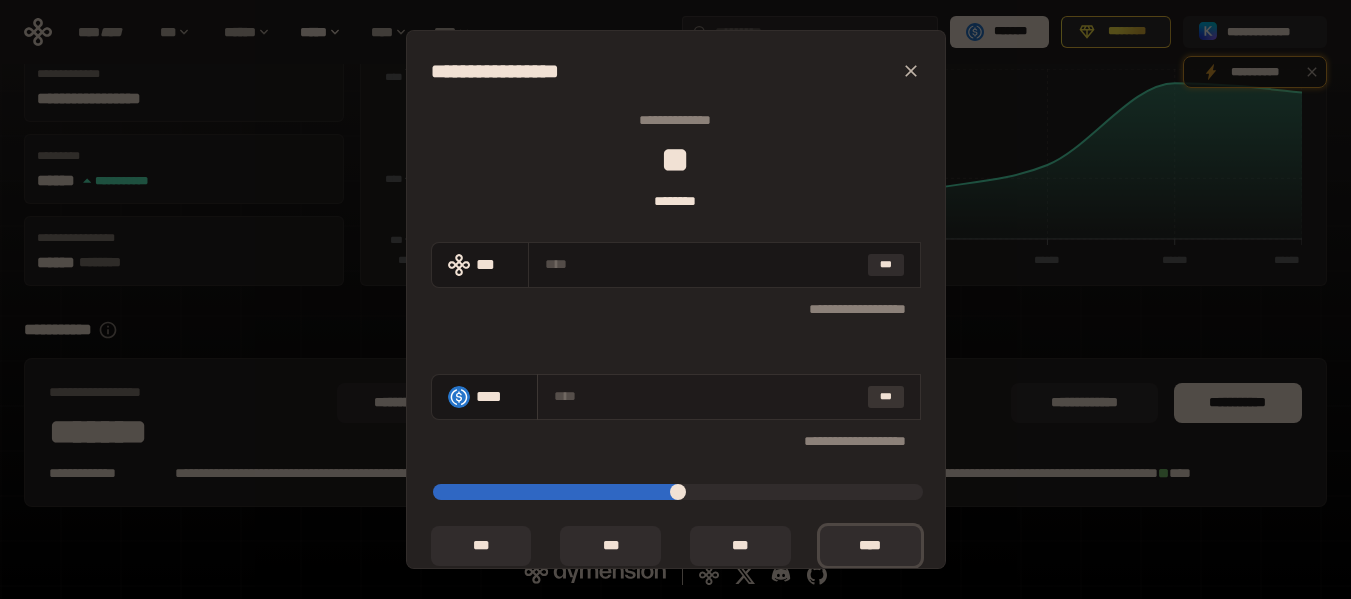 click on "***" at bounding box center (886, 397) 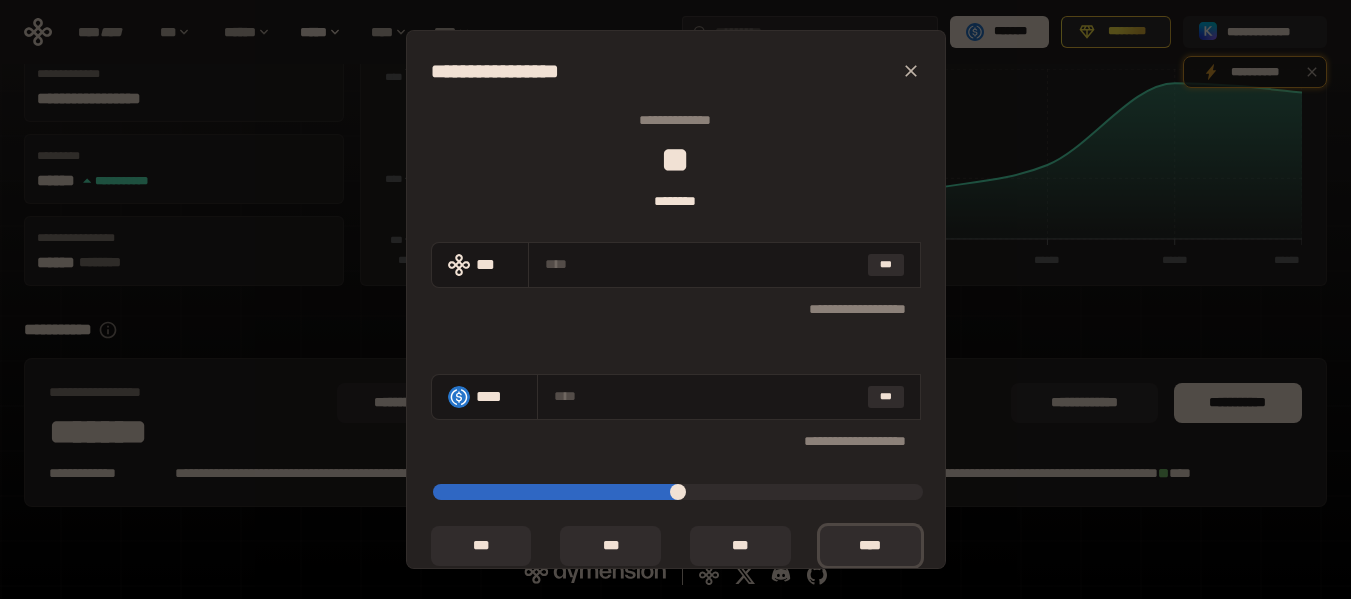 click on "[FIRST] [LAST] [STREET] [NUMBER] [CITY], [STATE] [ZIP]" at bounding box center (675, 299) 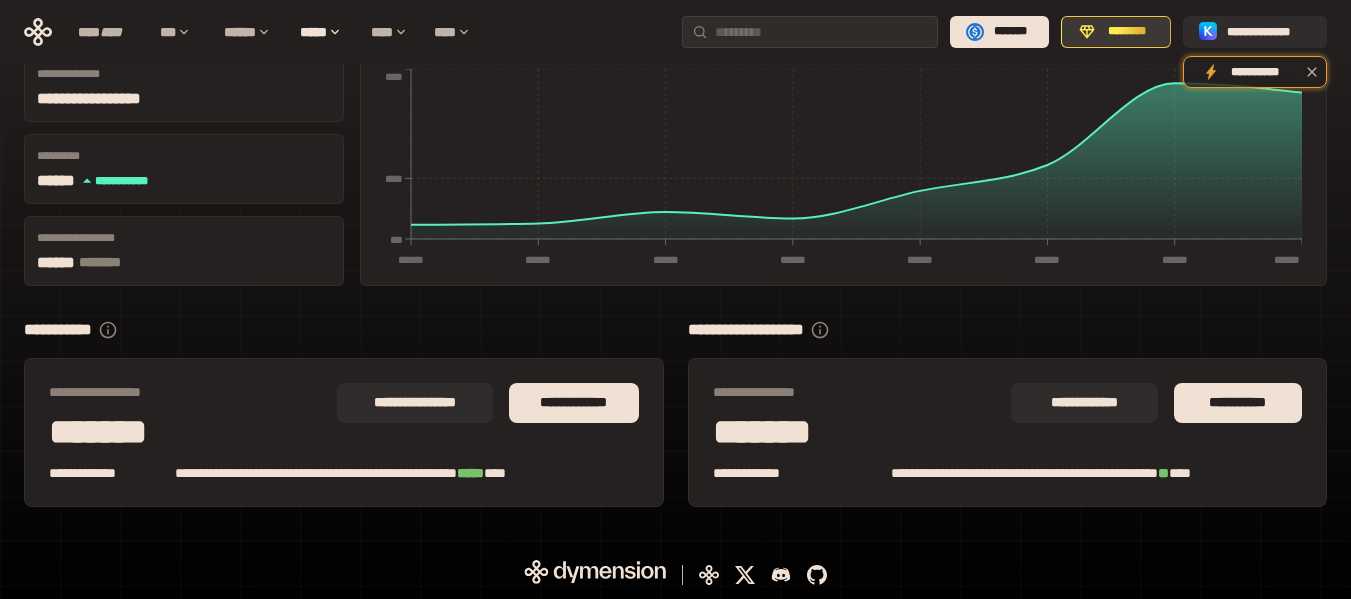 click on "********" at bounding box center [1116, 32] 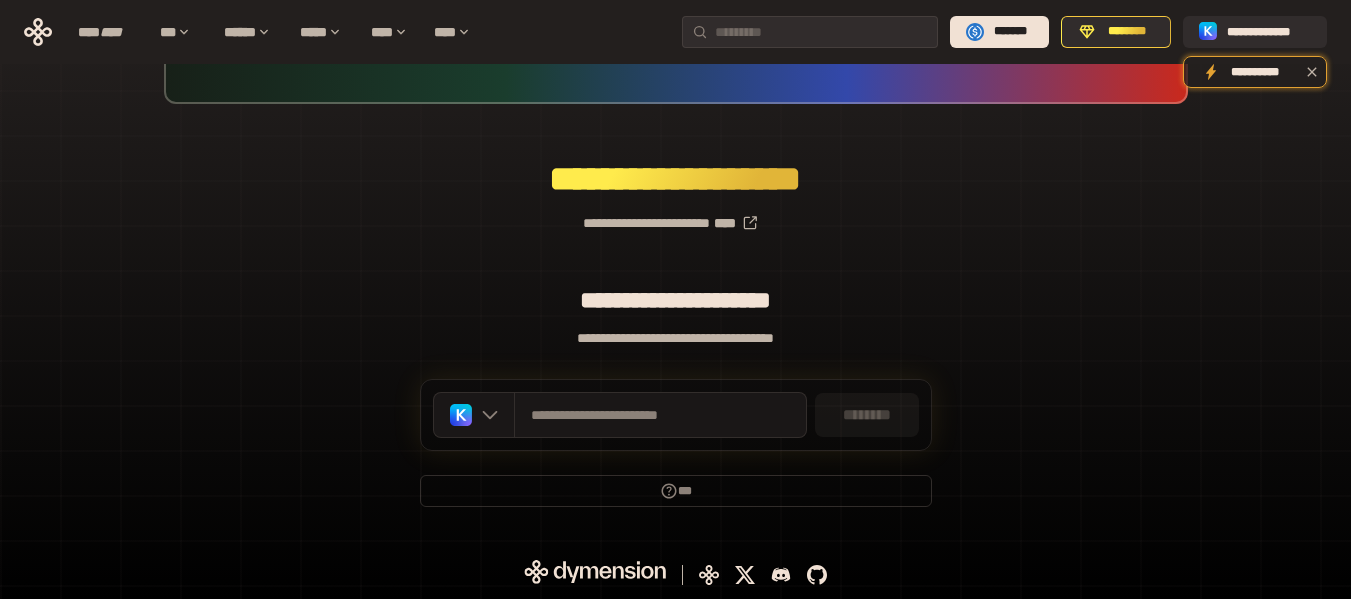 click on "********" at bounding box center (867, 415) 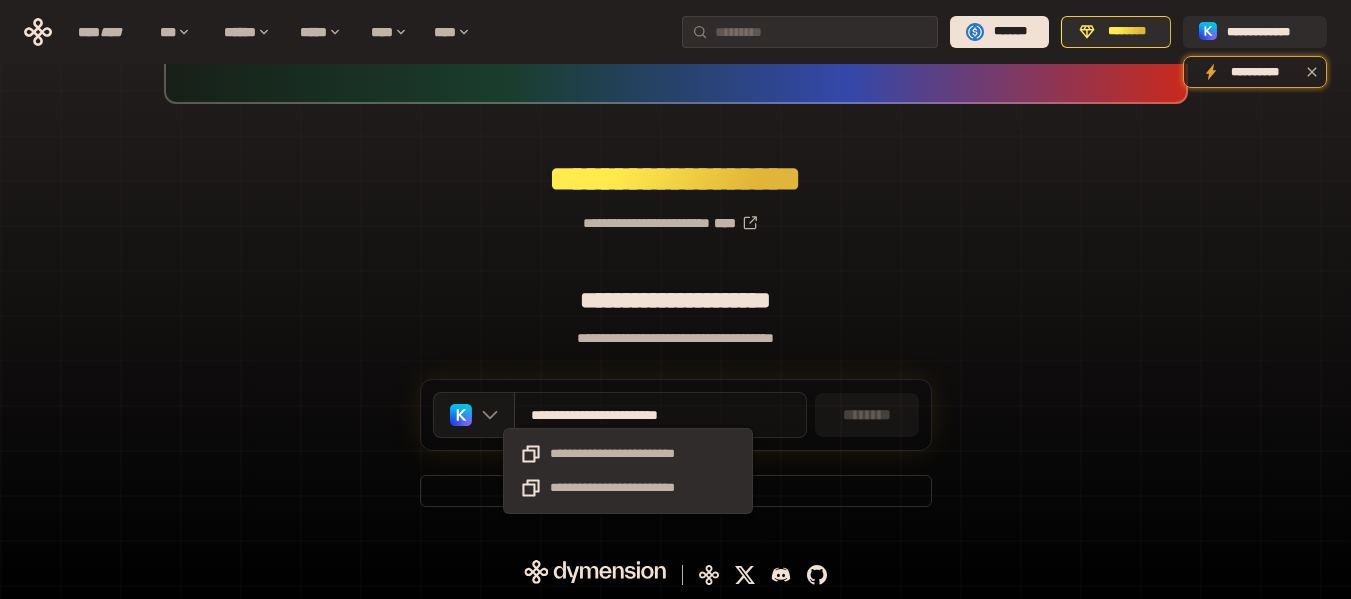 click on "**********" at bounding box center [629, 415] 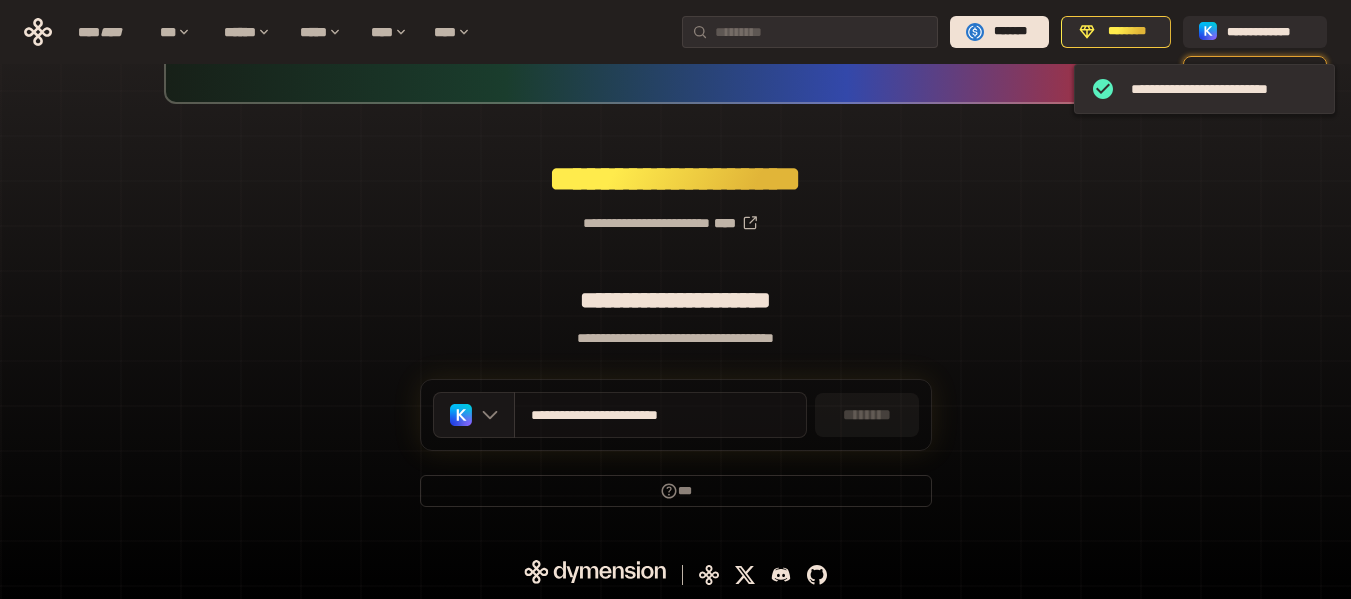 click on "**********" at bounding box center (629, 415) 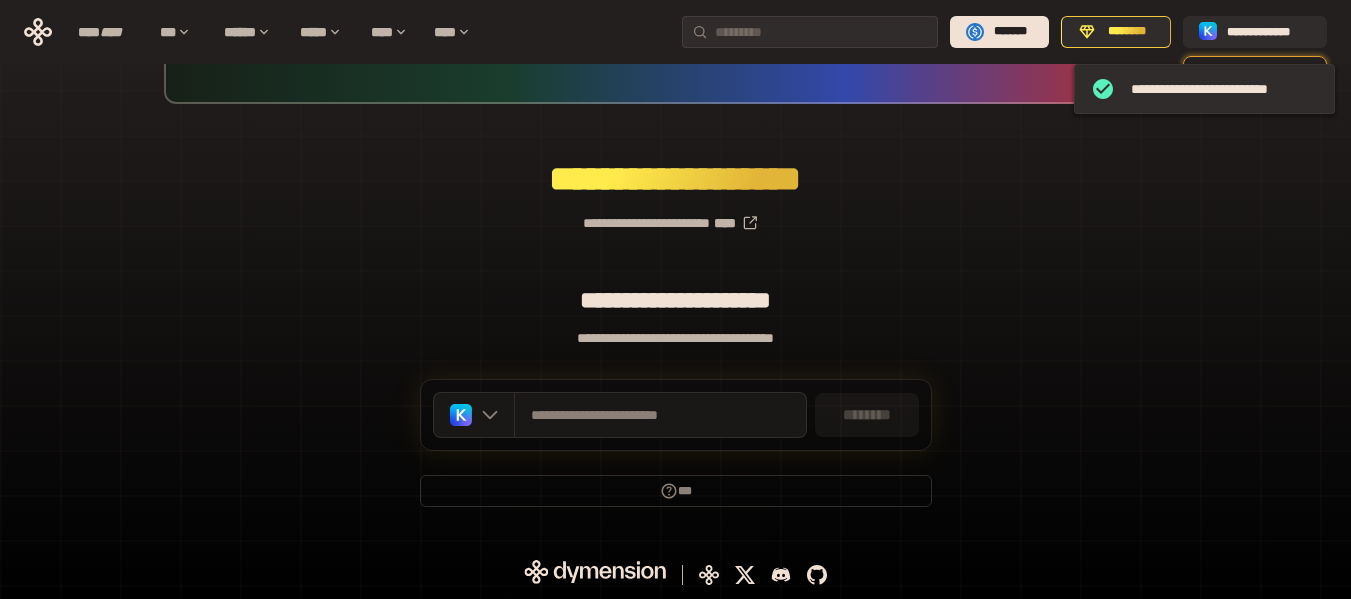 click on "********" at bounding box center [867, 415] 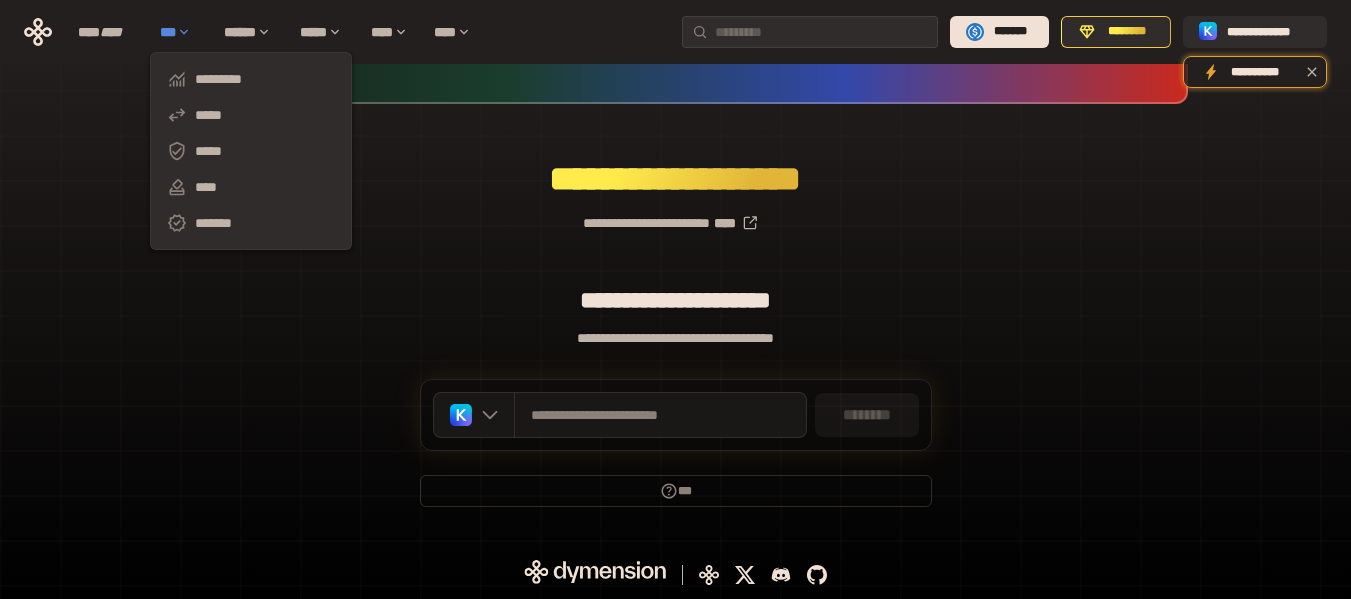 click on "***" at bounding box center (182, 32) 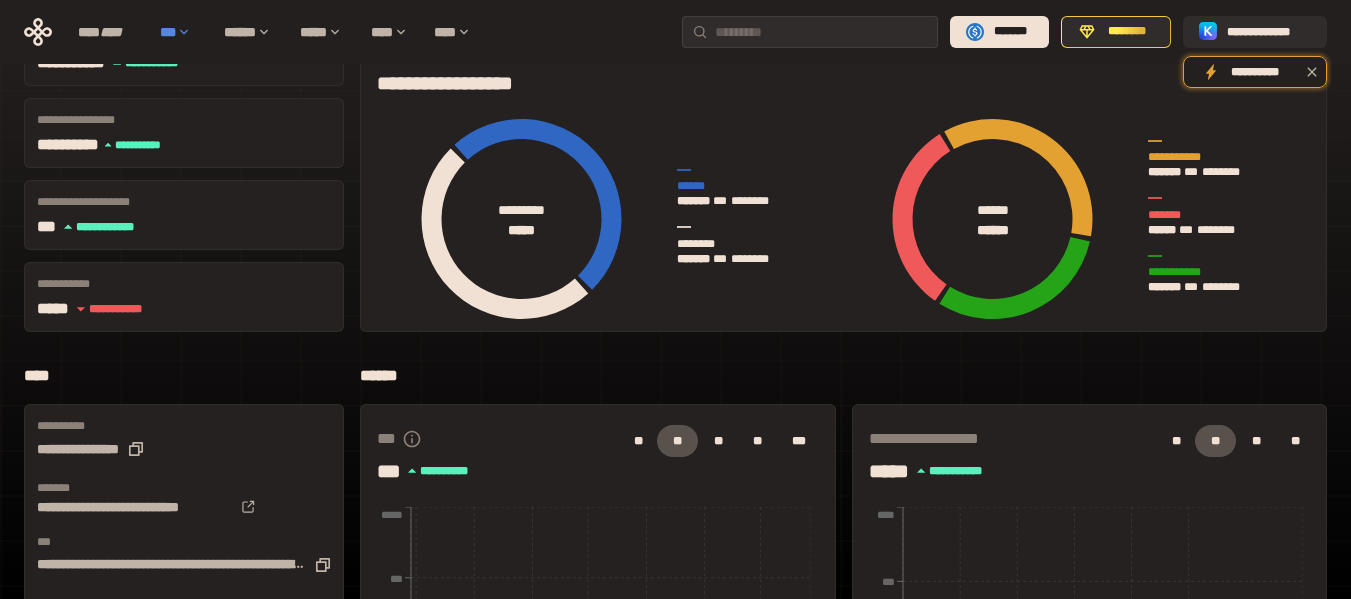 click on "***" at bounding box center (182, 32) 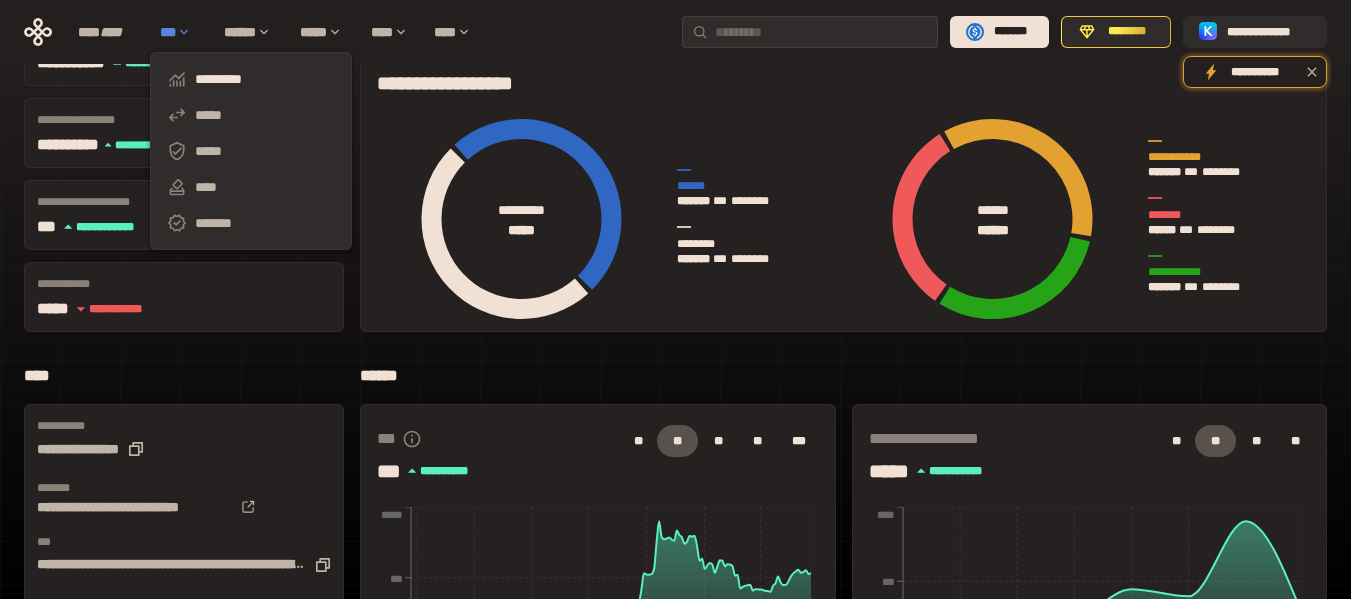 click on "***" at bounding box center (182, 32) 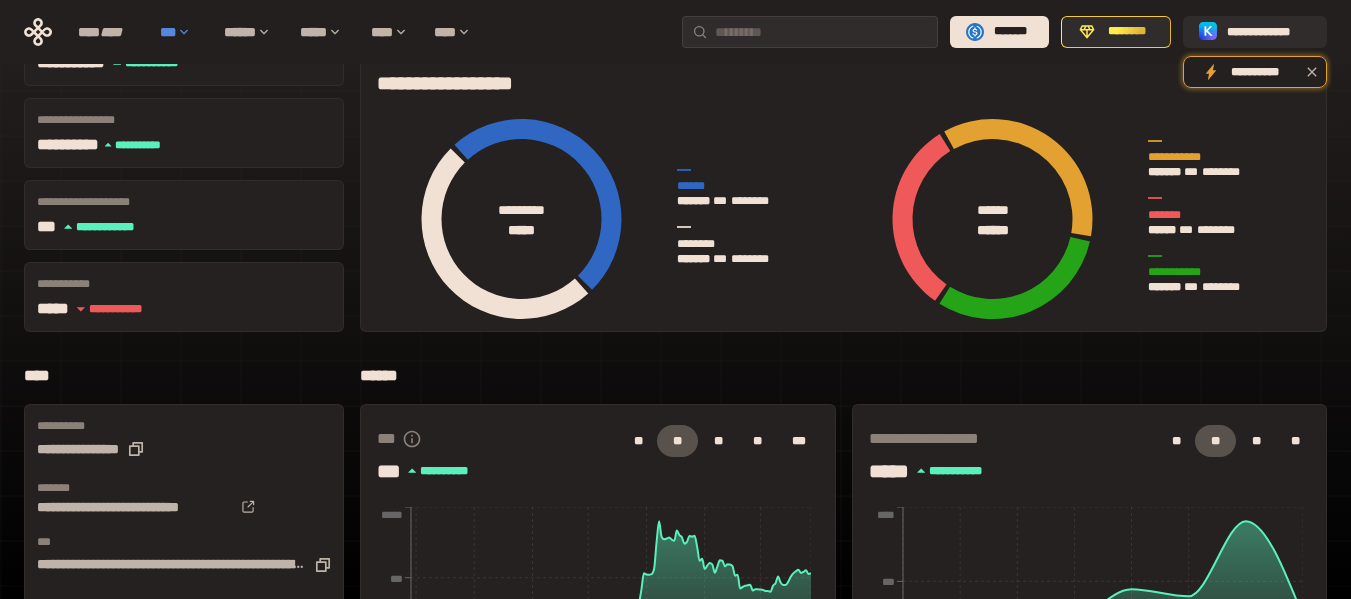 click on "***" at bounding box center (182, 32) 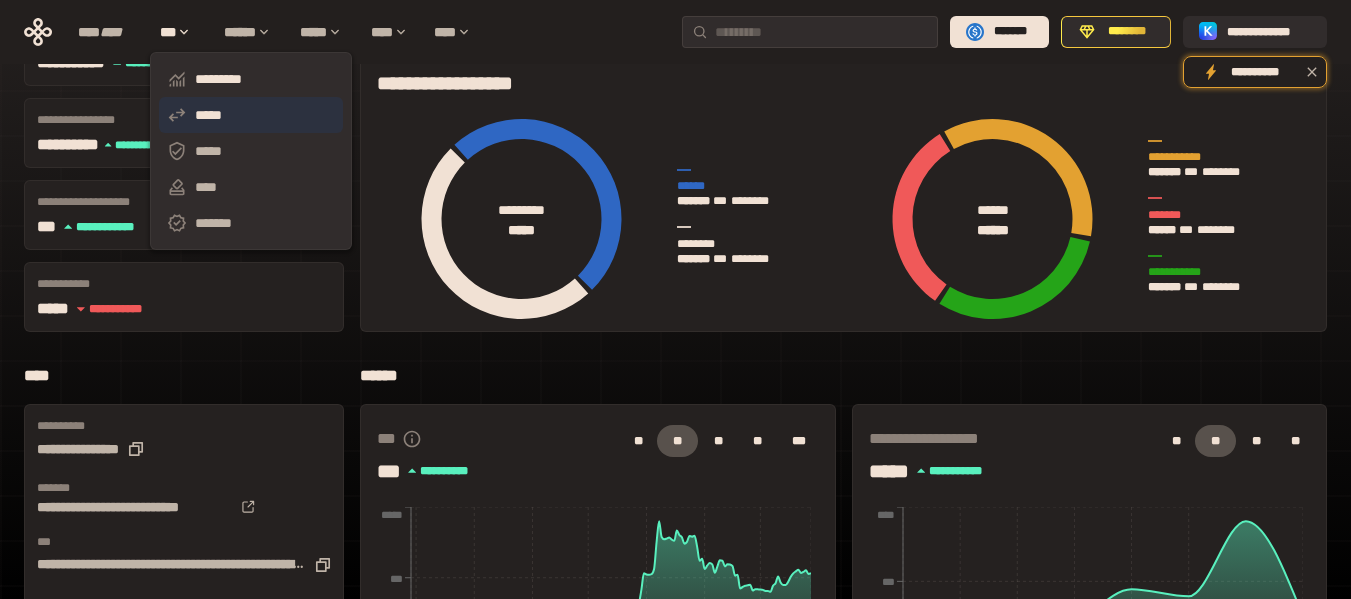 click on "*****" at bounding box center [251, 115] 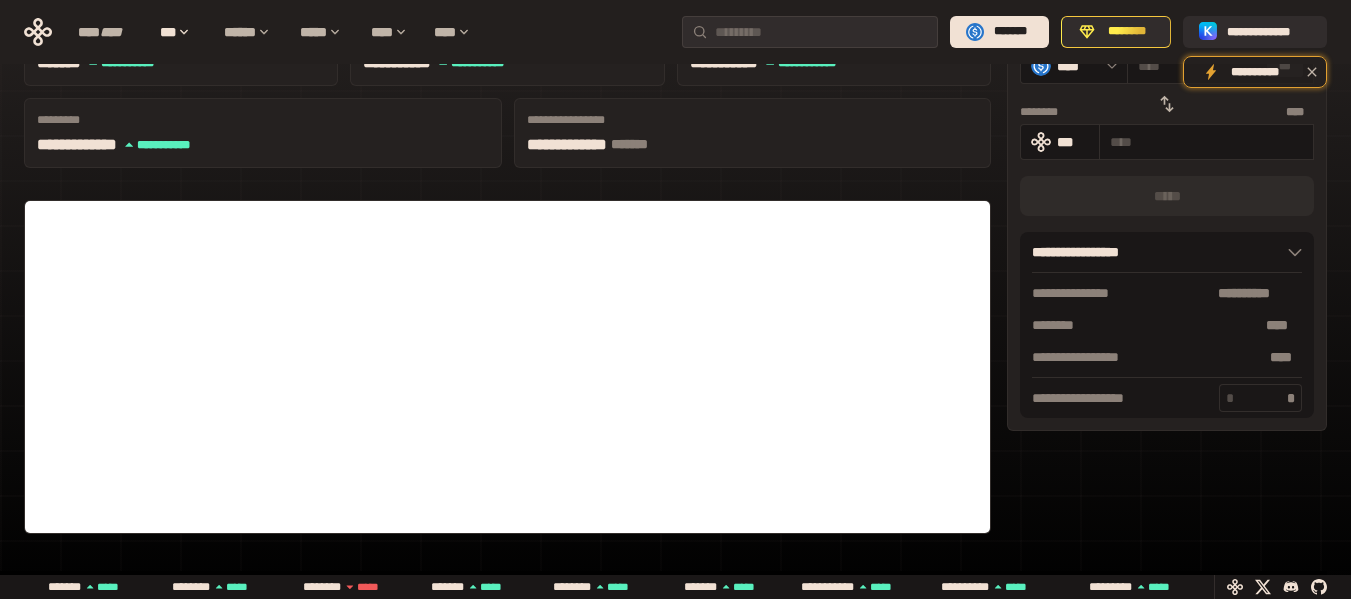 scroll, scrollTop: 0, scrollLeft: 0, axis: both 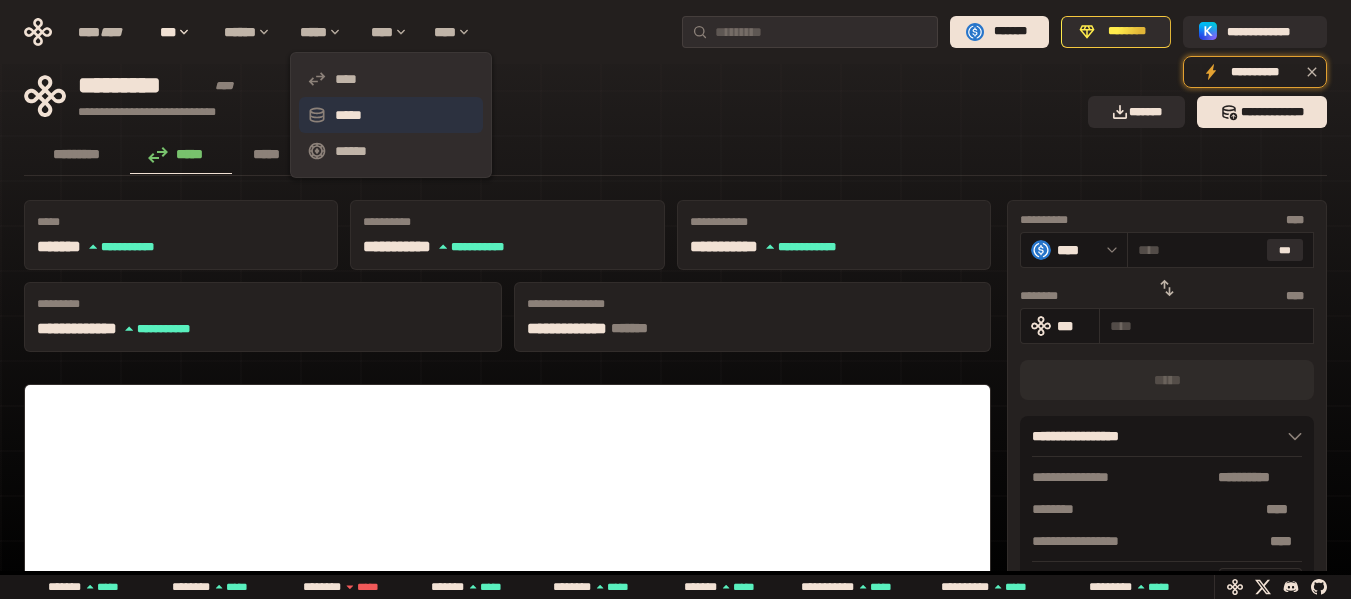 click on "*****" at bounding box center (391, 115) 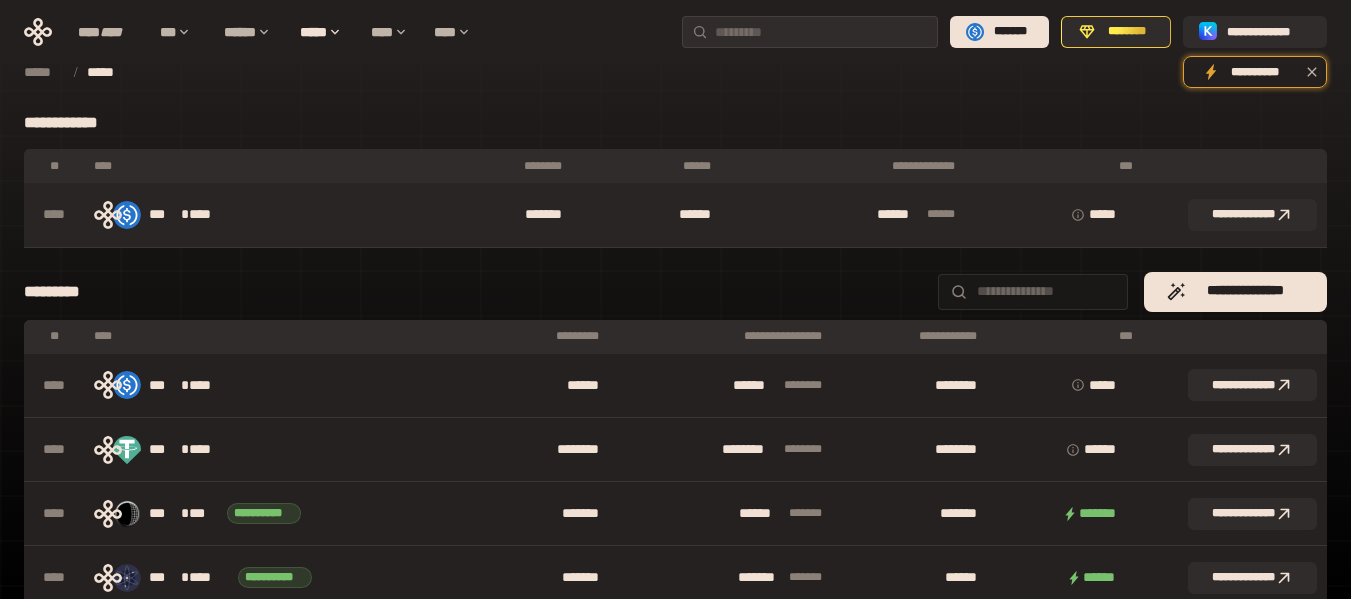 click on "**** *" at bounding box center [1058, 215] 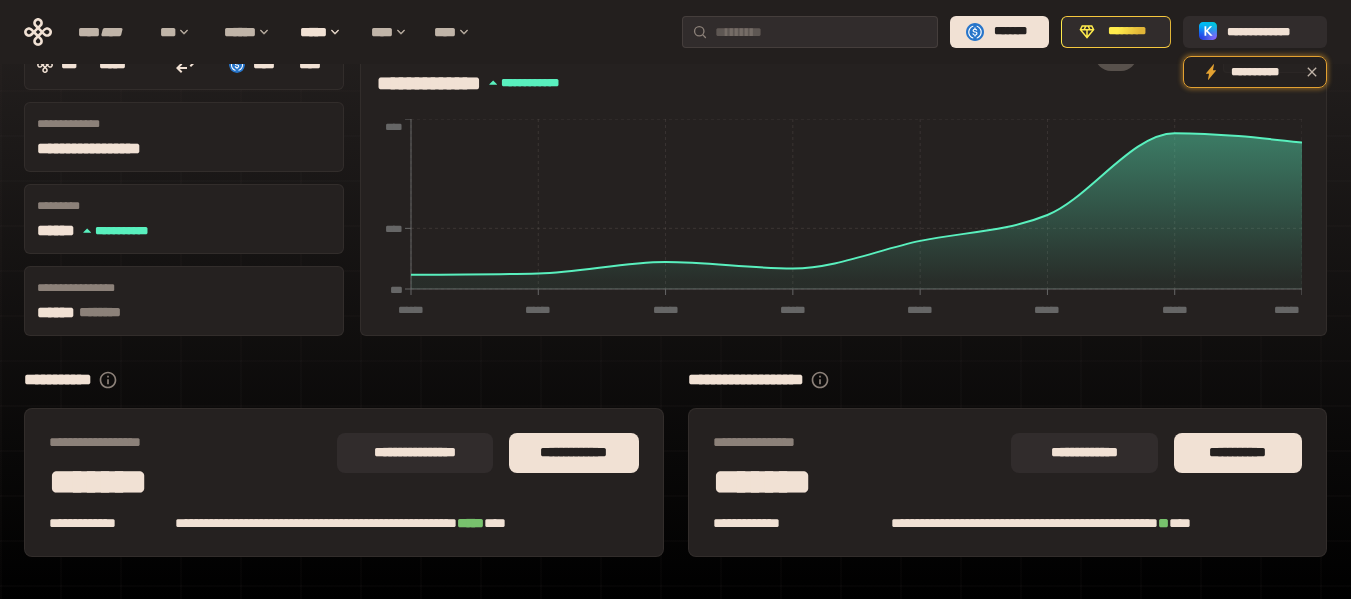 scroll, scrollTop: 222, scrollLeft: 0, axis: vertical 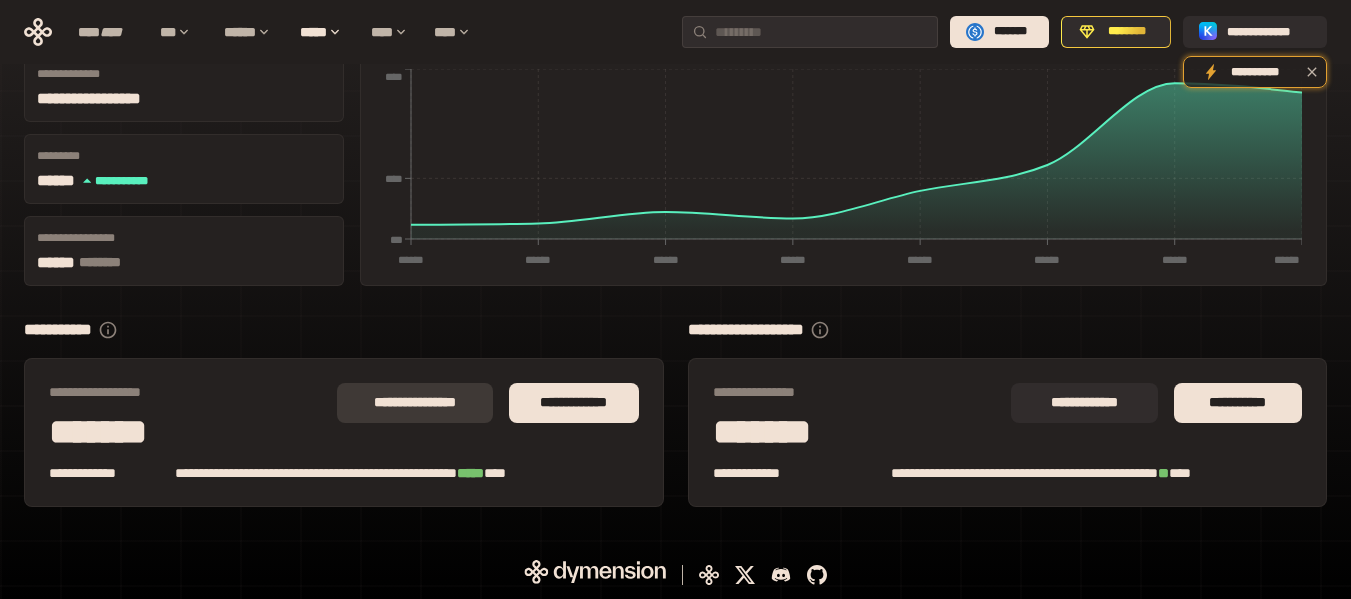click on "**********" at bounding box center (415, 403) 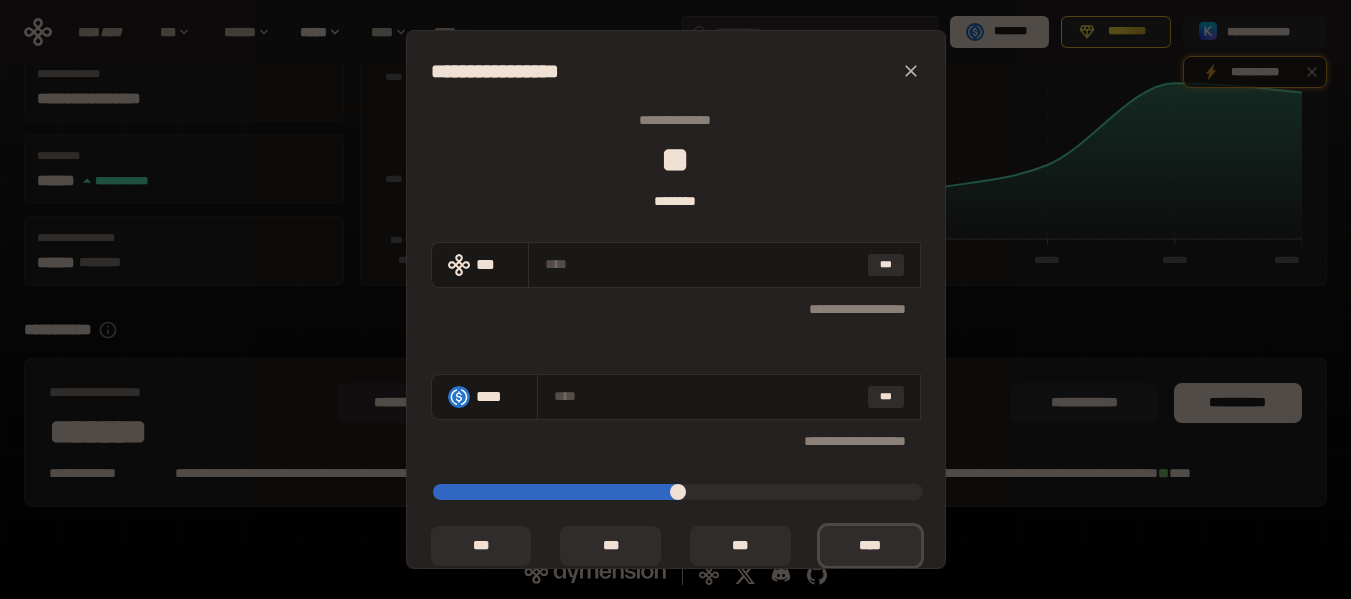 click 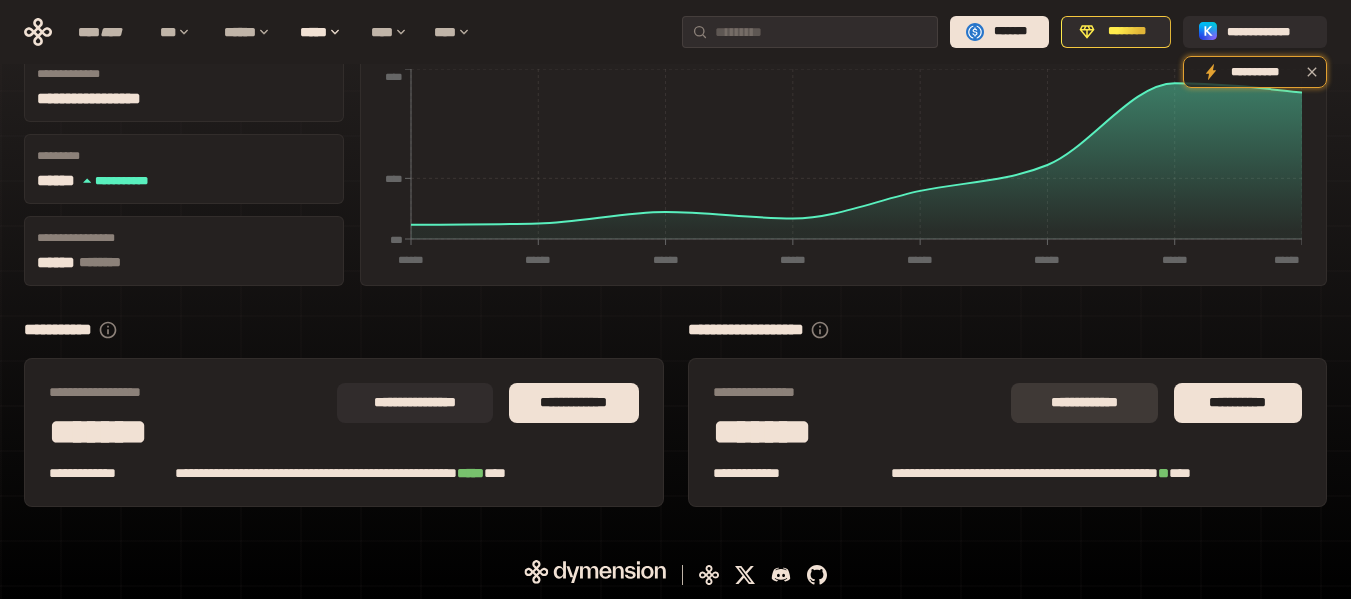 click on "**********" at bounding box center (1084, 403) 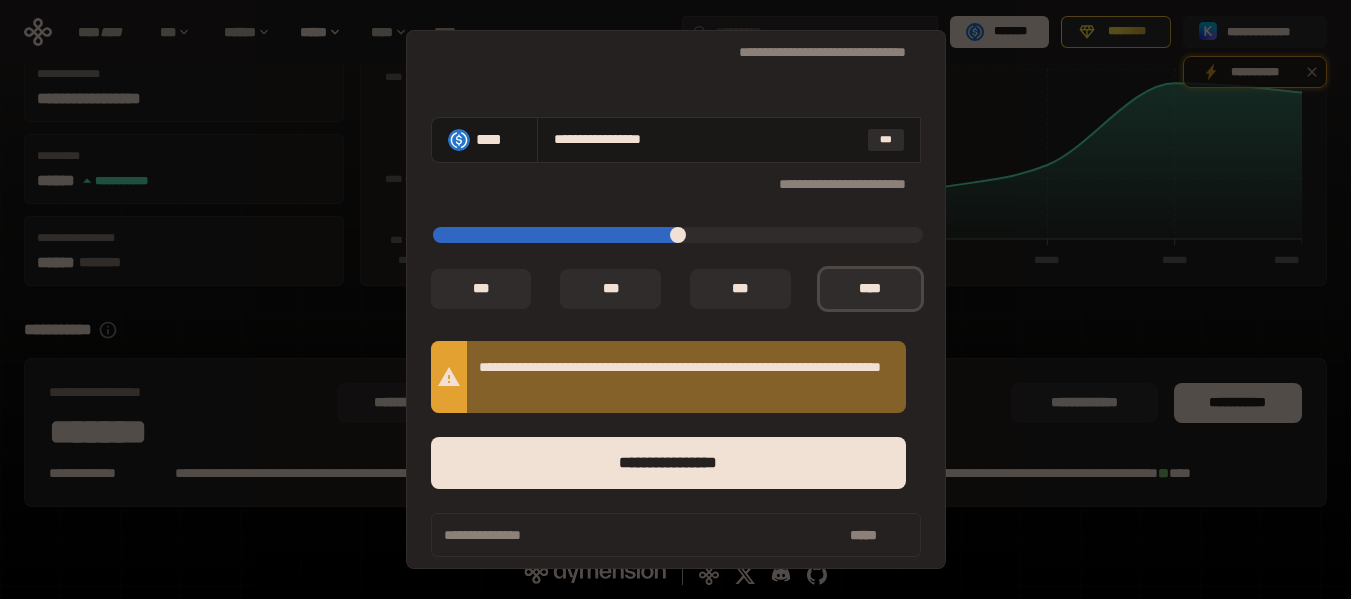 scroll, scrollTop: 270, scrollLeft: 0, axis: vertical 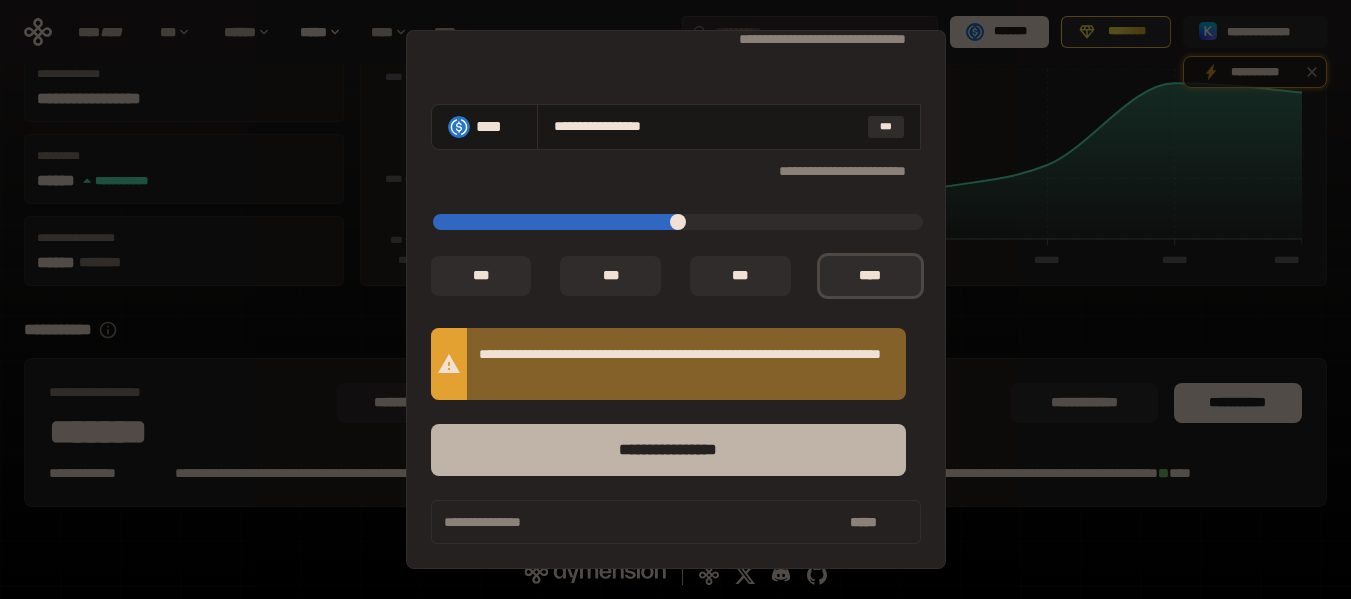 click on "****** *********" at bounding box center (668, 450) 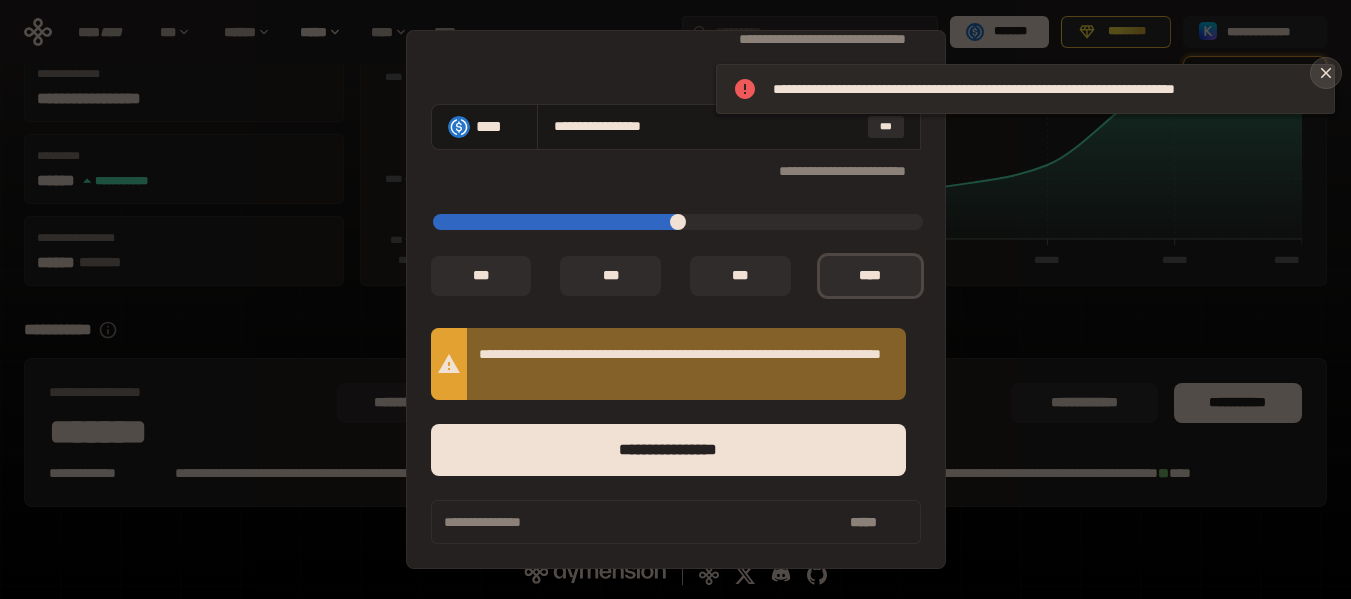 click 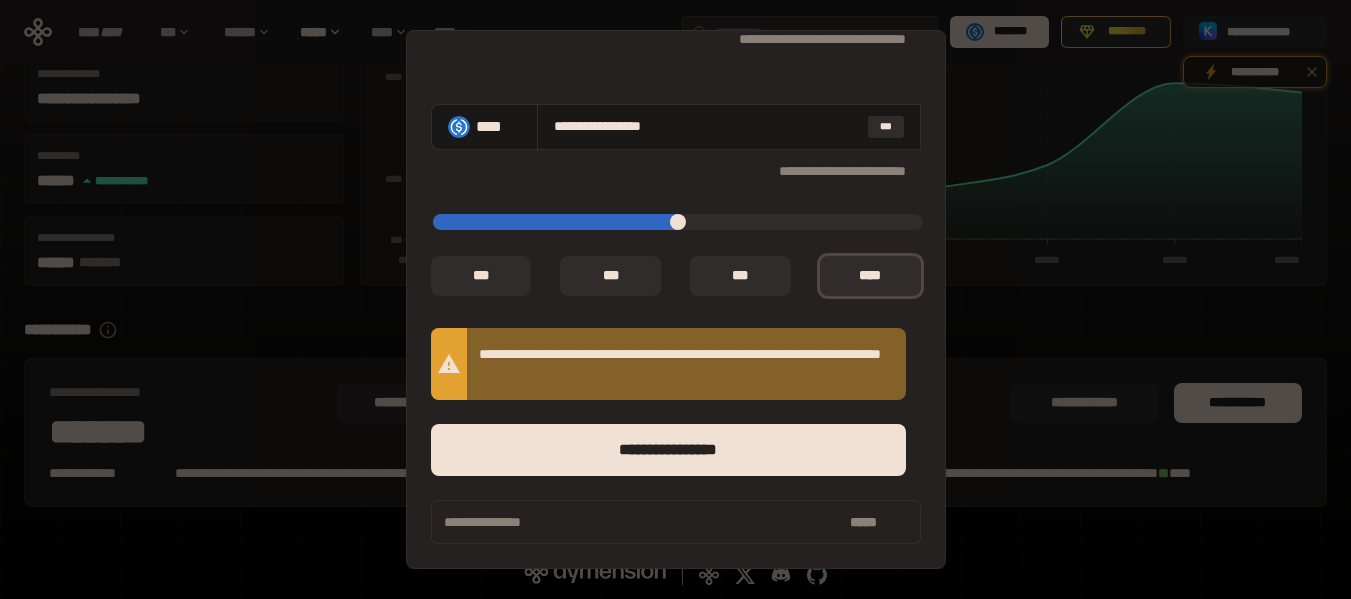 click on "[FIRST] [LAST] [STREET] [NUMBER] [CITY], [STATE] [ZIP]" at bounding box center (675, 299) 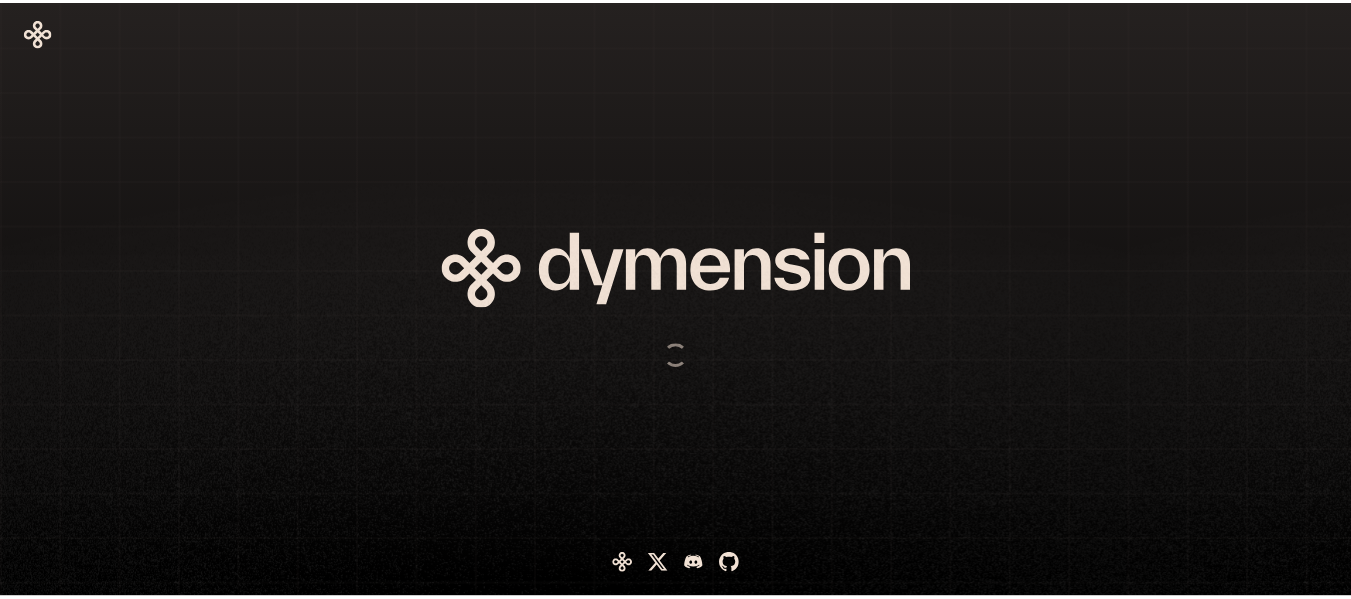 scroll, scrollTop: 0, scrollLeft: 0, axis: both 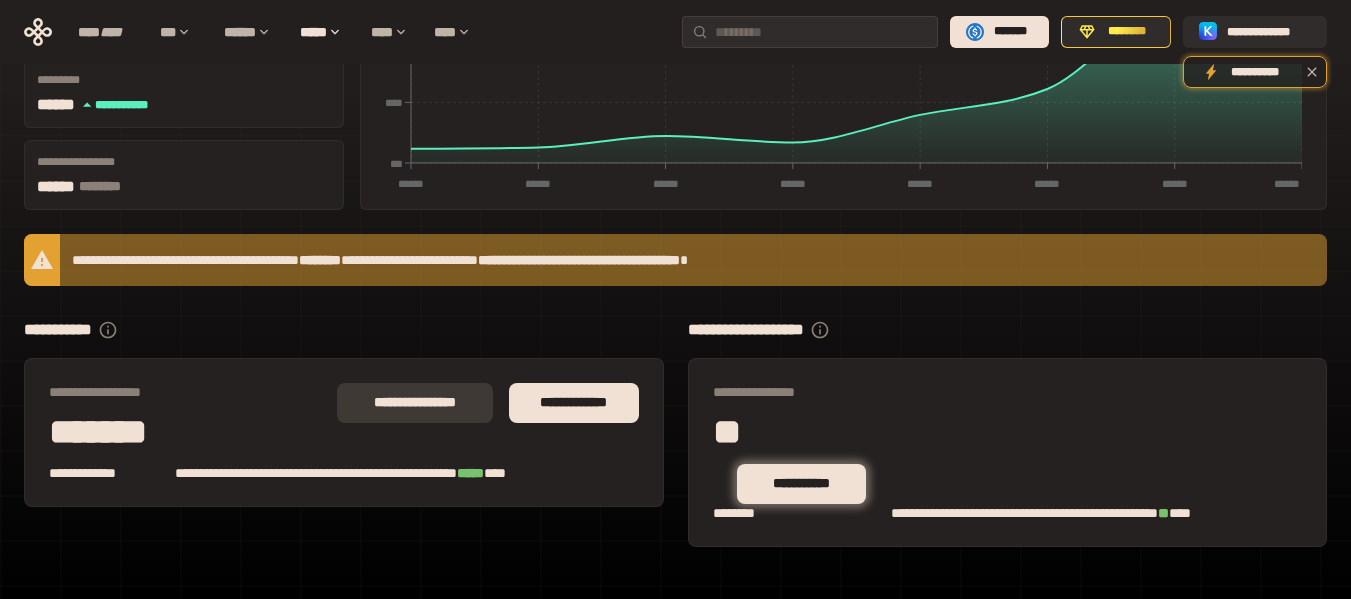 click on "**********" at bounding box center (415, 403) 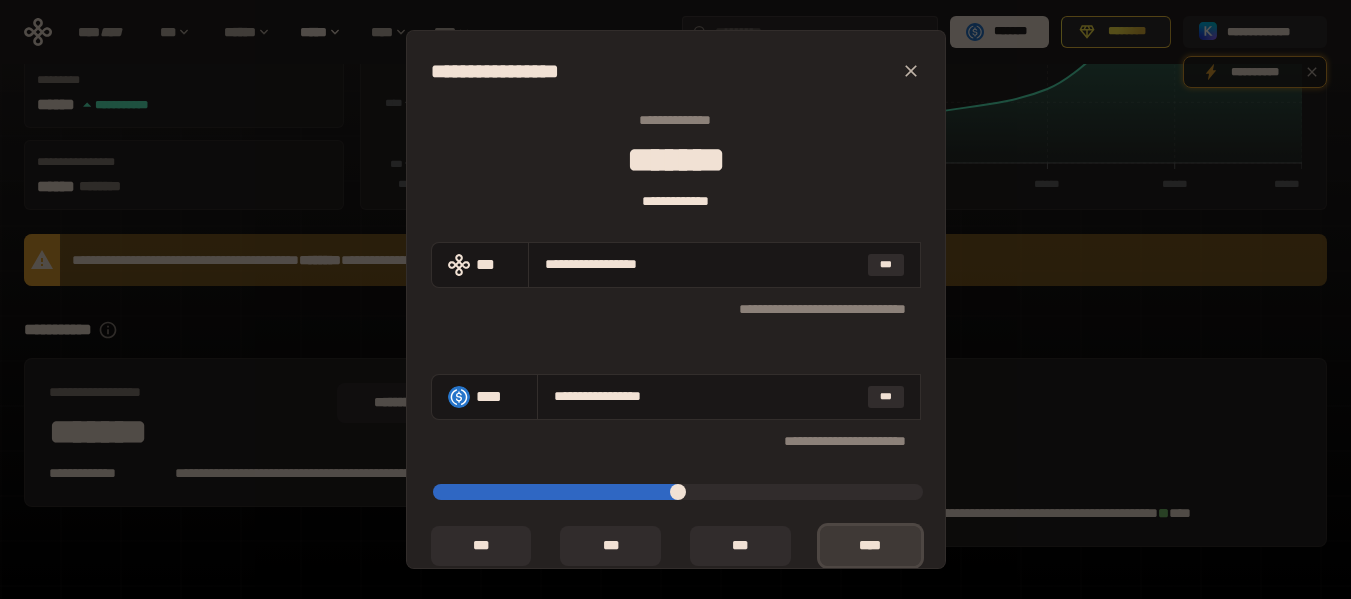 click on "*** *" at bounding box center [870, 546] 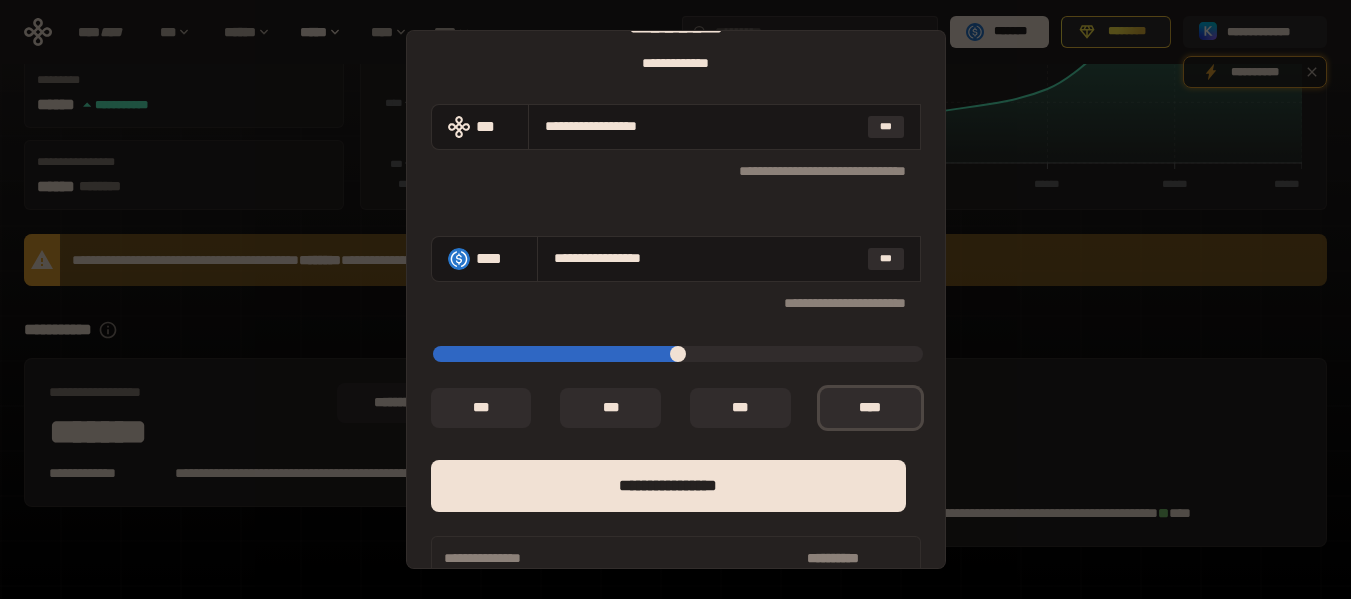scroll, scrollTop: 174, scrollLeft: 0, axis: vertical 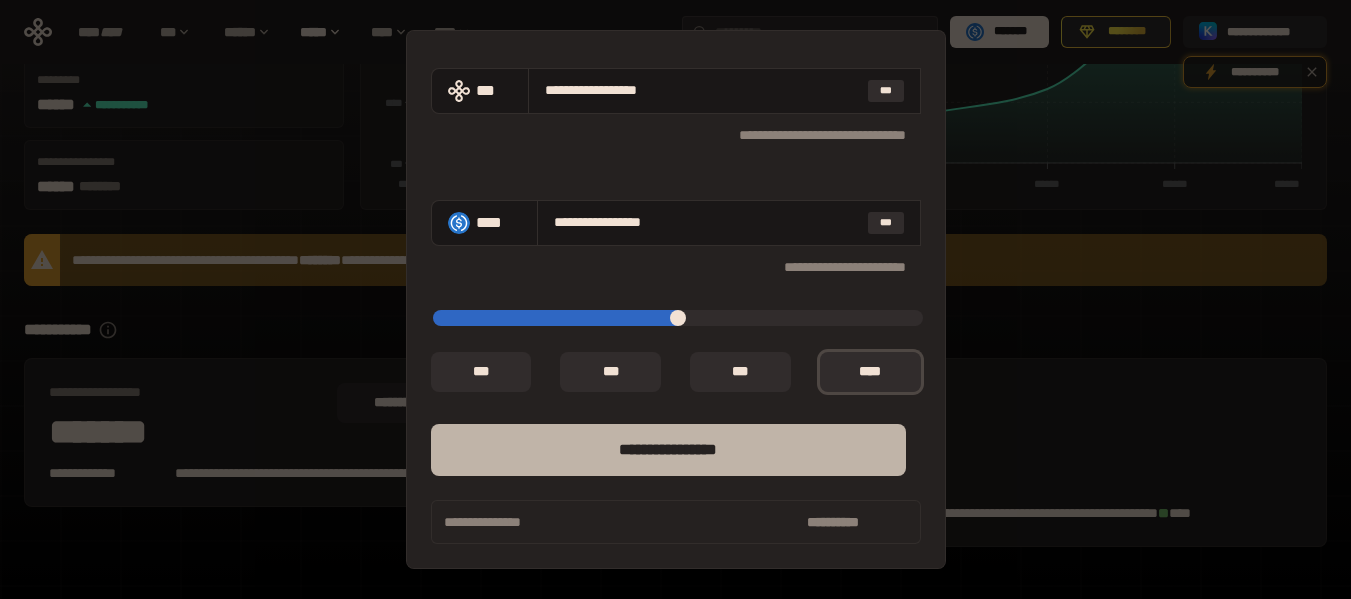 click on "****** *********" at bounding box center [668, 450] 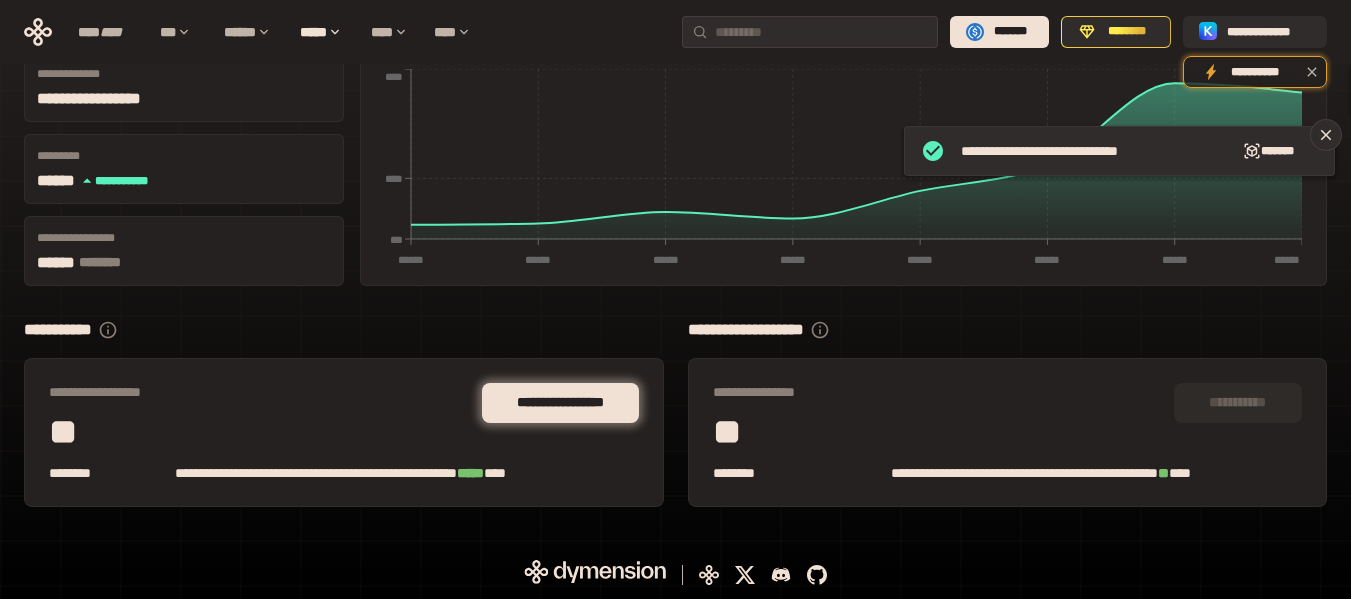 scroll, scrollTop: 222, scrollLeft: 0, axis: vertical 